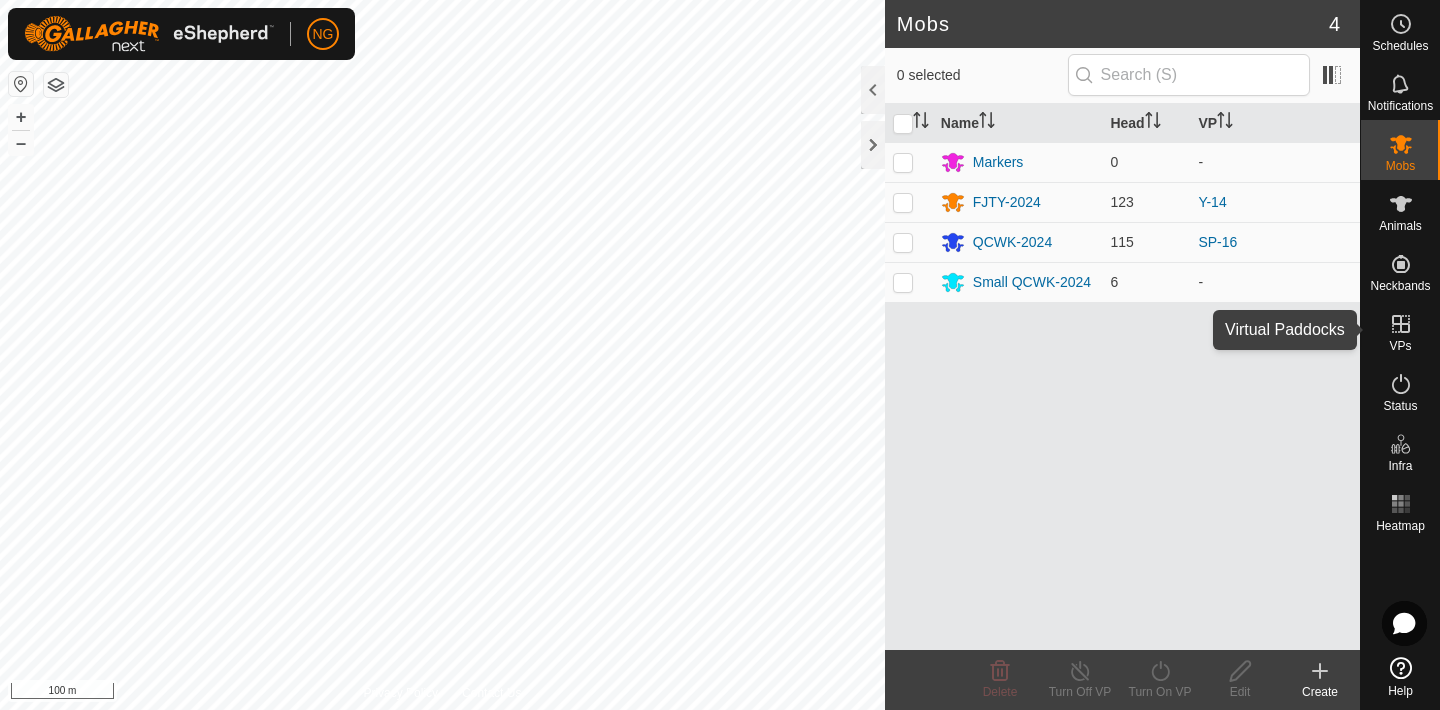 scroll, scrollTop: 0, scrollLeft: 0, axis: both 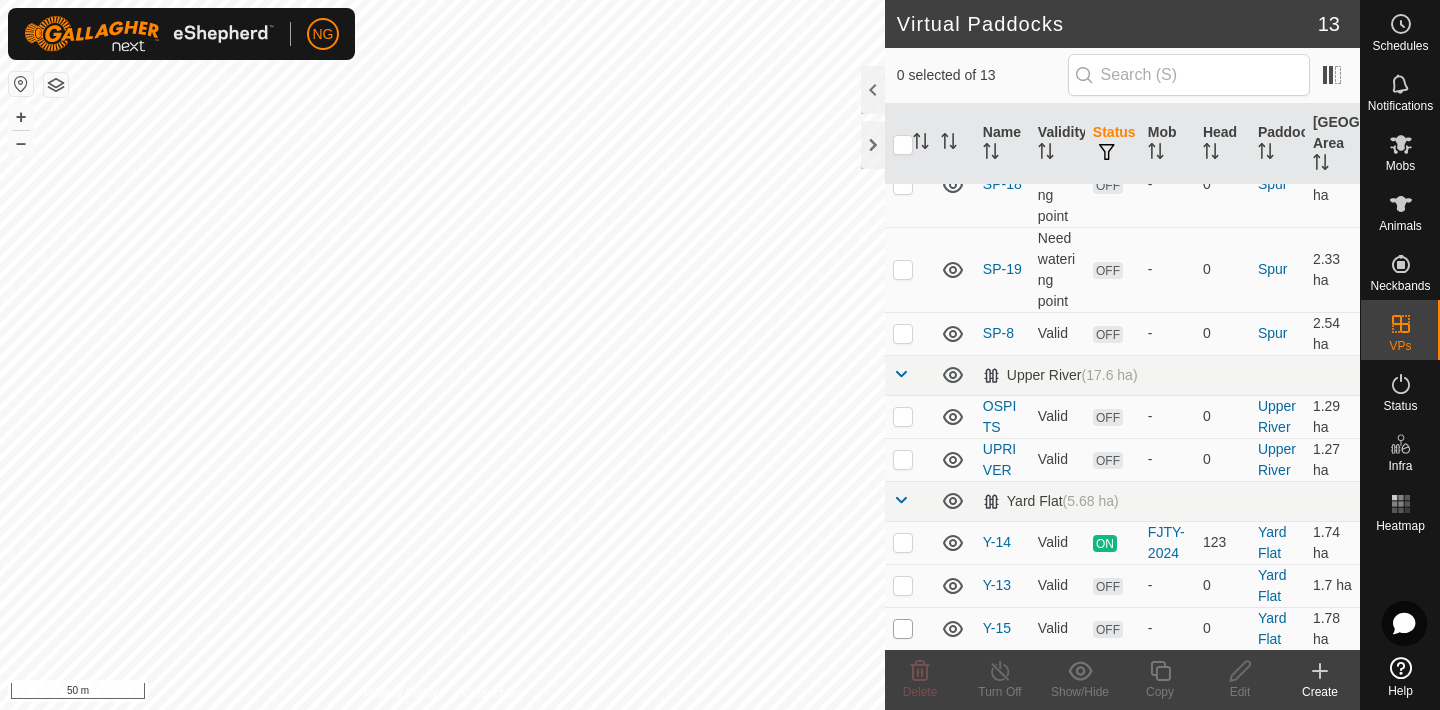 click at bounding box center (903, 629) 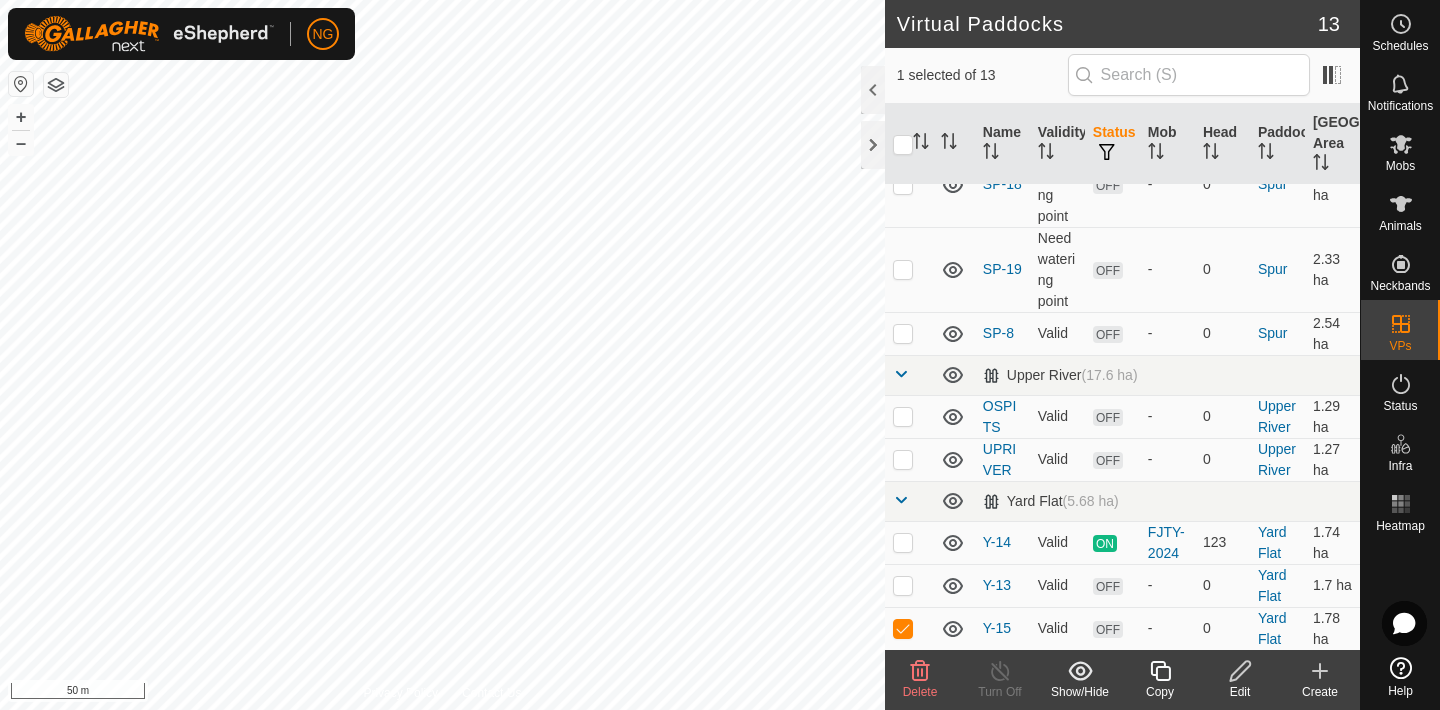 click 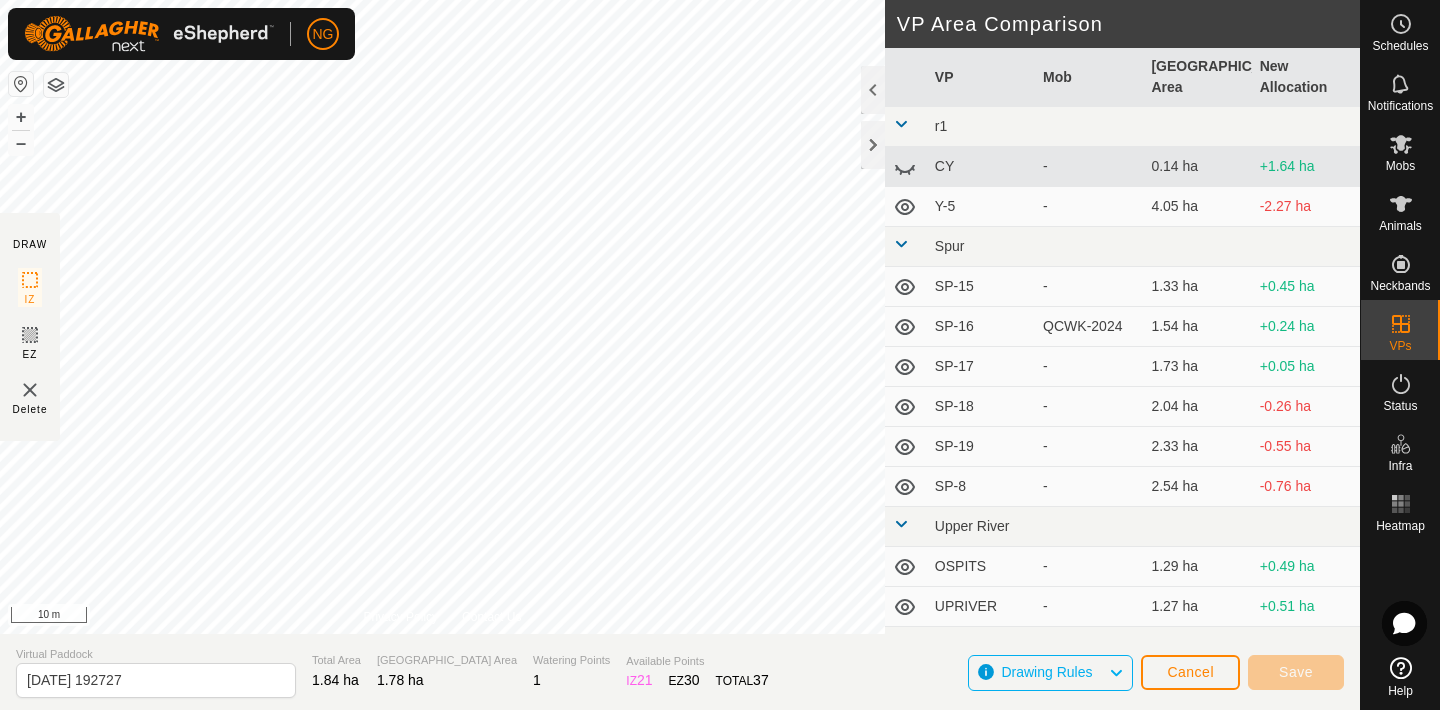click on "DRAW IZ EZ Delete Privacy Policy Contact Us + – ⇧ i 10 m VP Area Comparison     VP   Mob   Grazing Area   New Allocation  r1  CY  -  0.14 ha  +1.64 ha  Y-5  -  4.05 ha  -2.27 ha Spur  SP-15  -  1.33 ha  +0.45 ha  SP-16   QCWK-2024   1.54 ha  +0.24 ha  SP-17  -  1.73 ha  +0.05 ha  SP-18  -  2.04 ha  -0.26 ha  SP-19  -  2.33 ha  -0.55 ha  SP-8  -  2.54 ha  -0.76 ha [GEOGRAPHIC_DATA]  -  1.29 ha  +0.49 ha  UPRIVER  -  1.27 ha  +0.51 ha Yard Flat  Y-13  -  1.7 ha  +0.08 ha  Y-14   FJTY-2024   1.74 ha  +0.04 ha Virtual Paddock [DATE] 192727 Total Area 1.84 ha Grazing Area 1.78 ha Watering Points 1 Available Points  IZ   21  EZ  30  TOTAL   37 Drawing Rules Cancel Save" 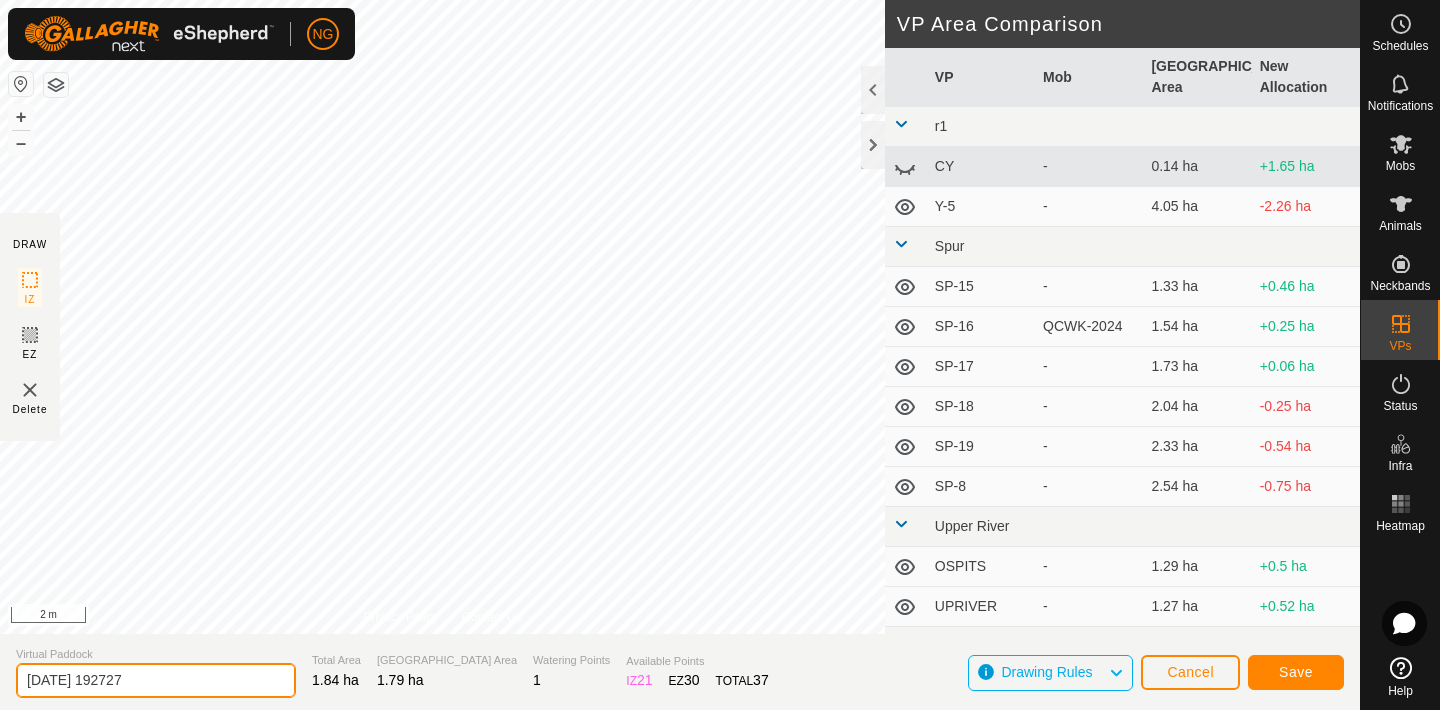 click on "[DATE] 192727" 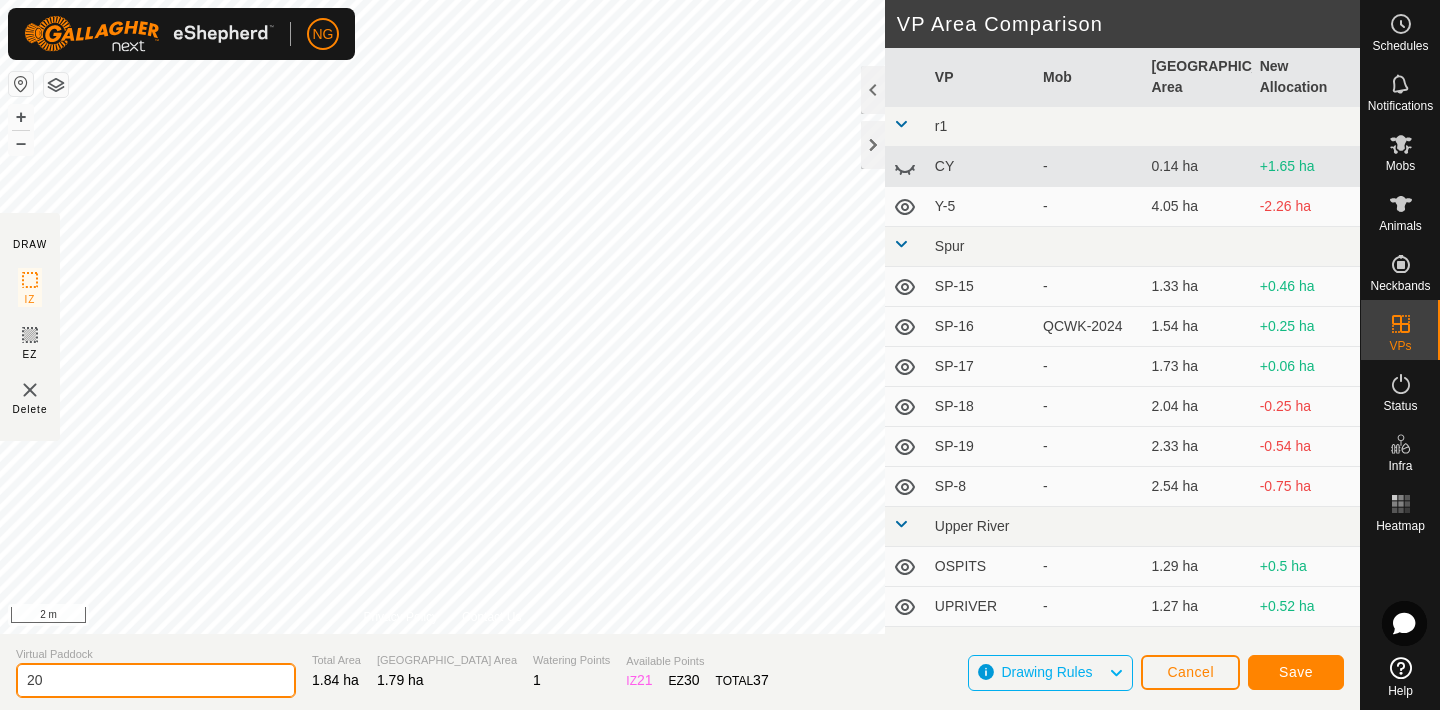type on "2" 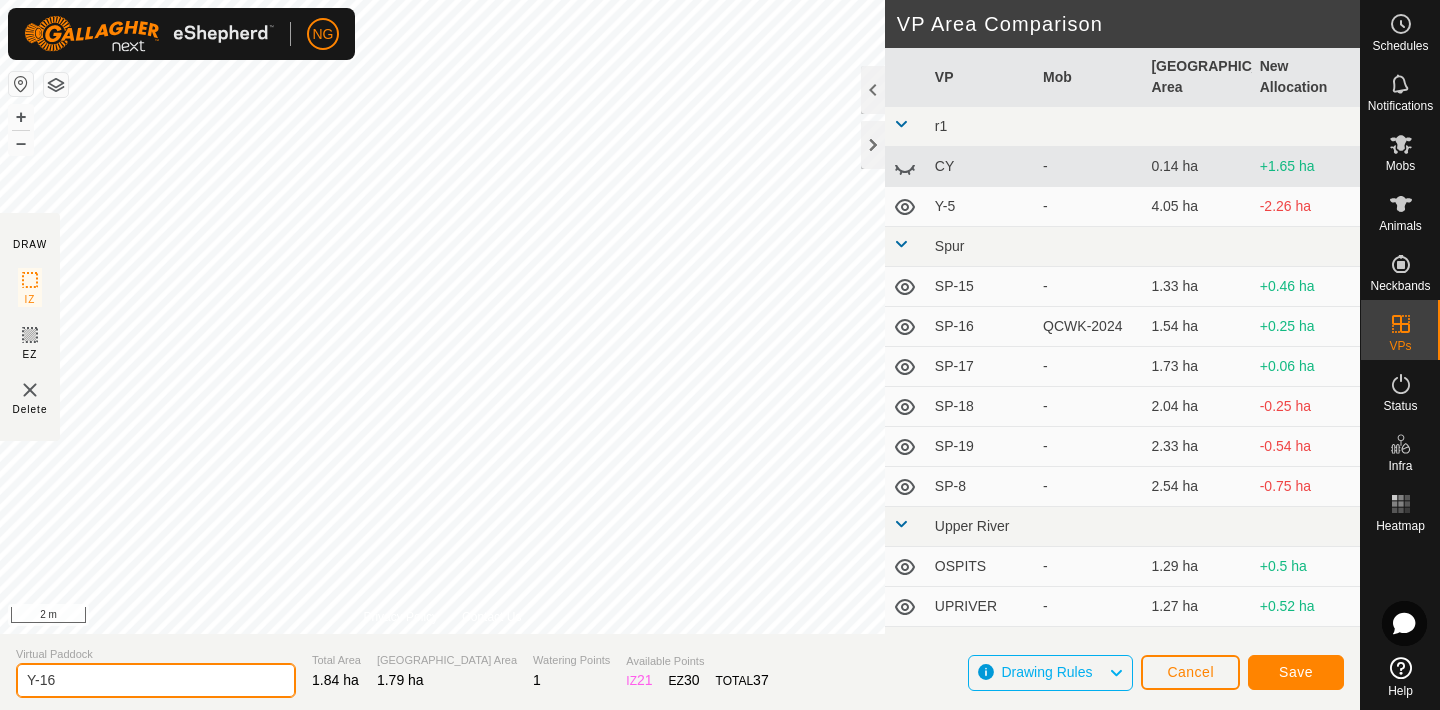 type on "Y-16" 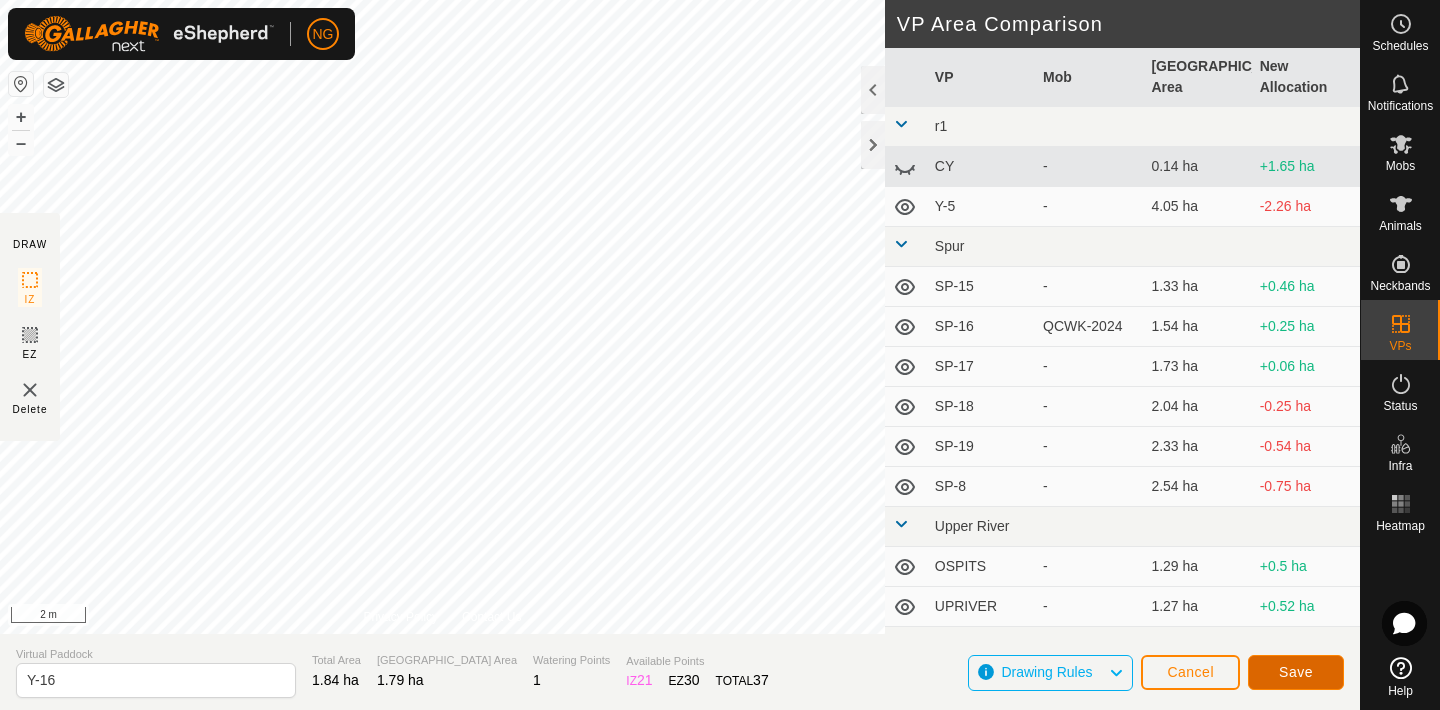 click on "Save" 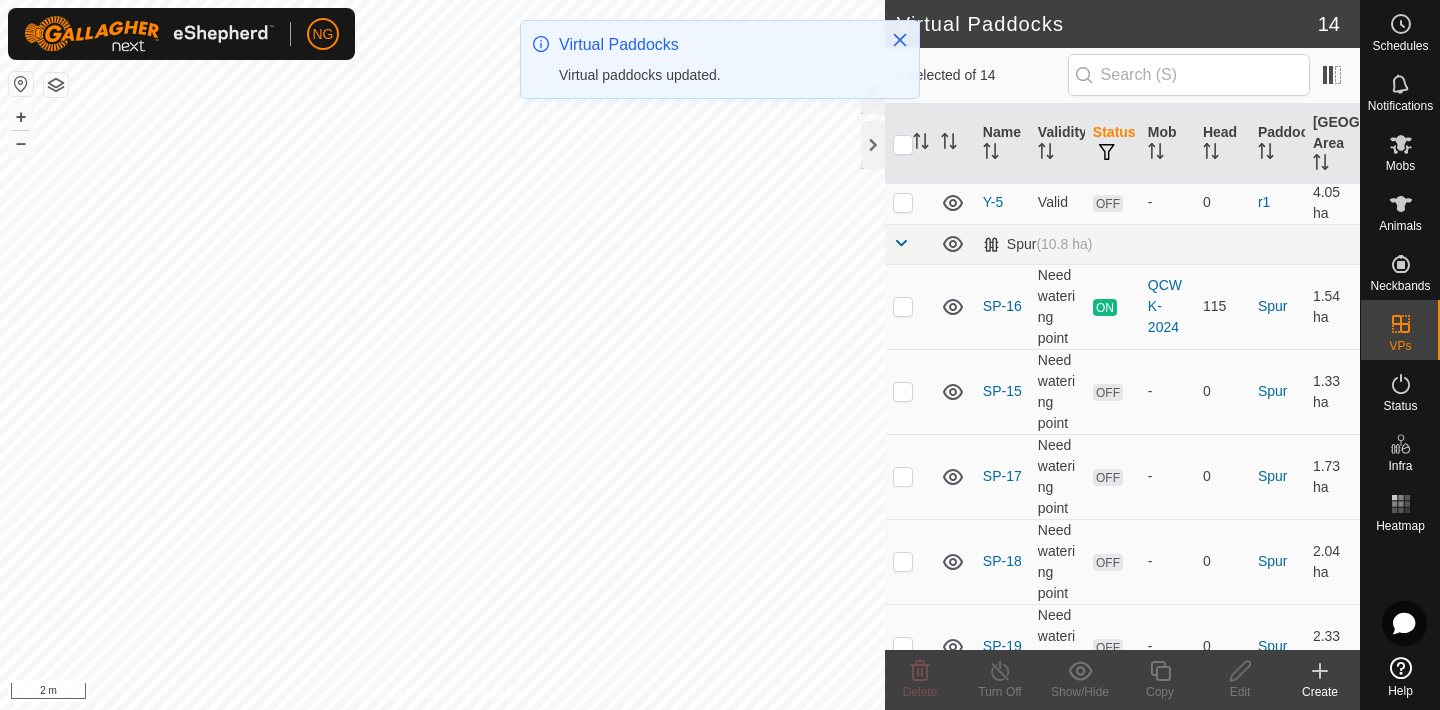scroll, scrollTop: 548, scrollLeft: 0, axis: vertical 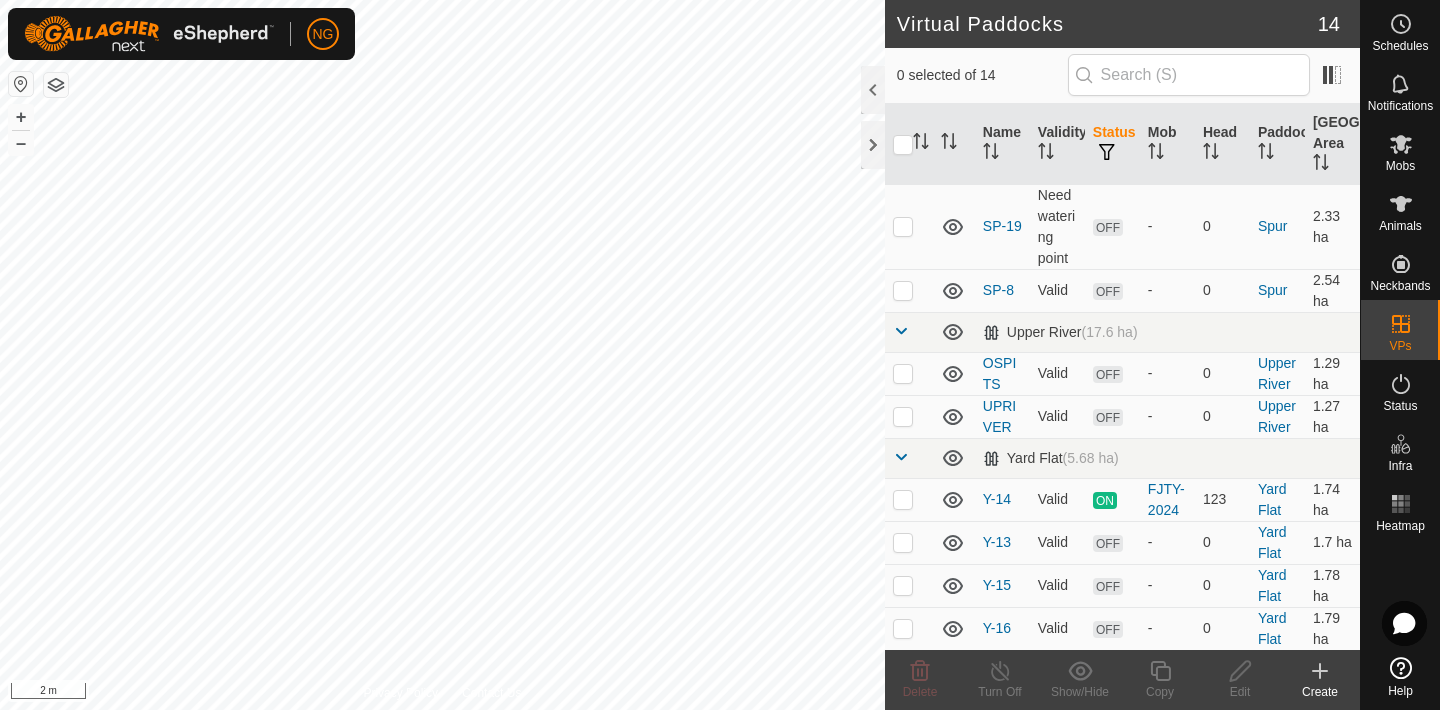 click at bounding box center (903, 629) 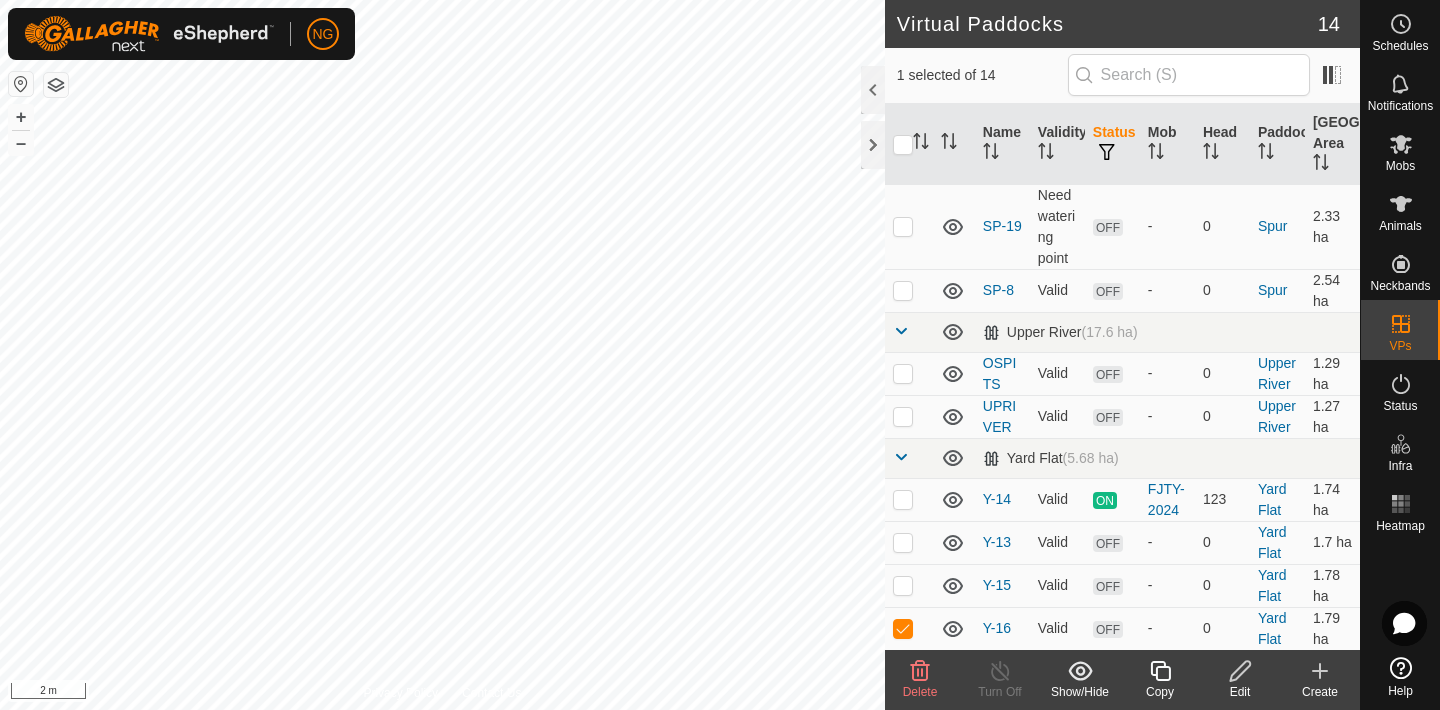 click 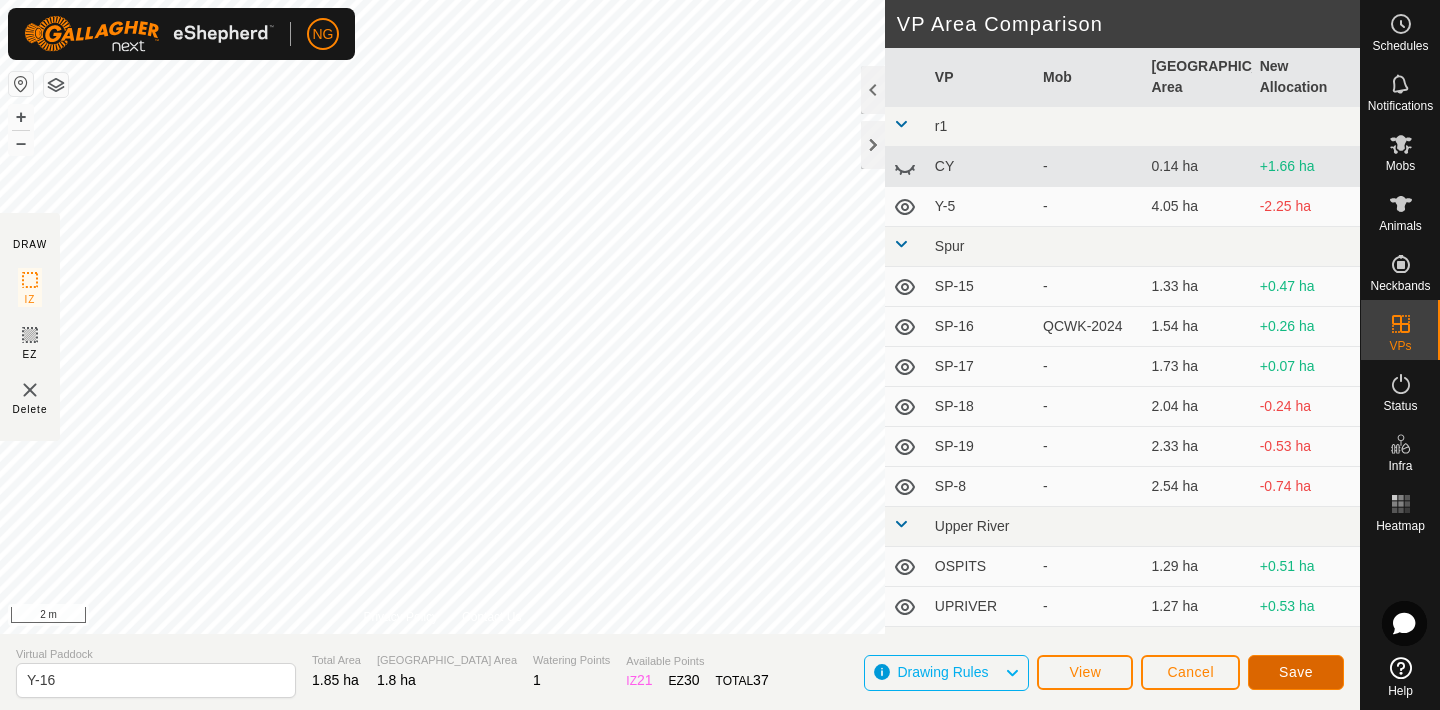 click on "Save" 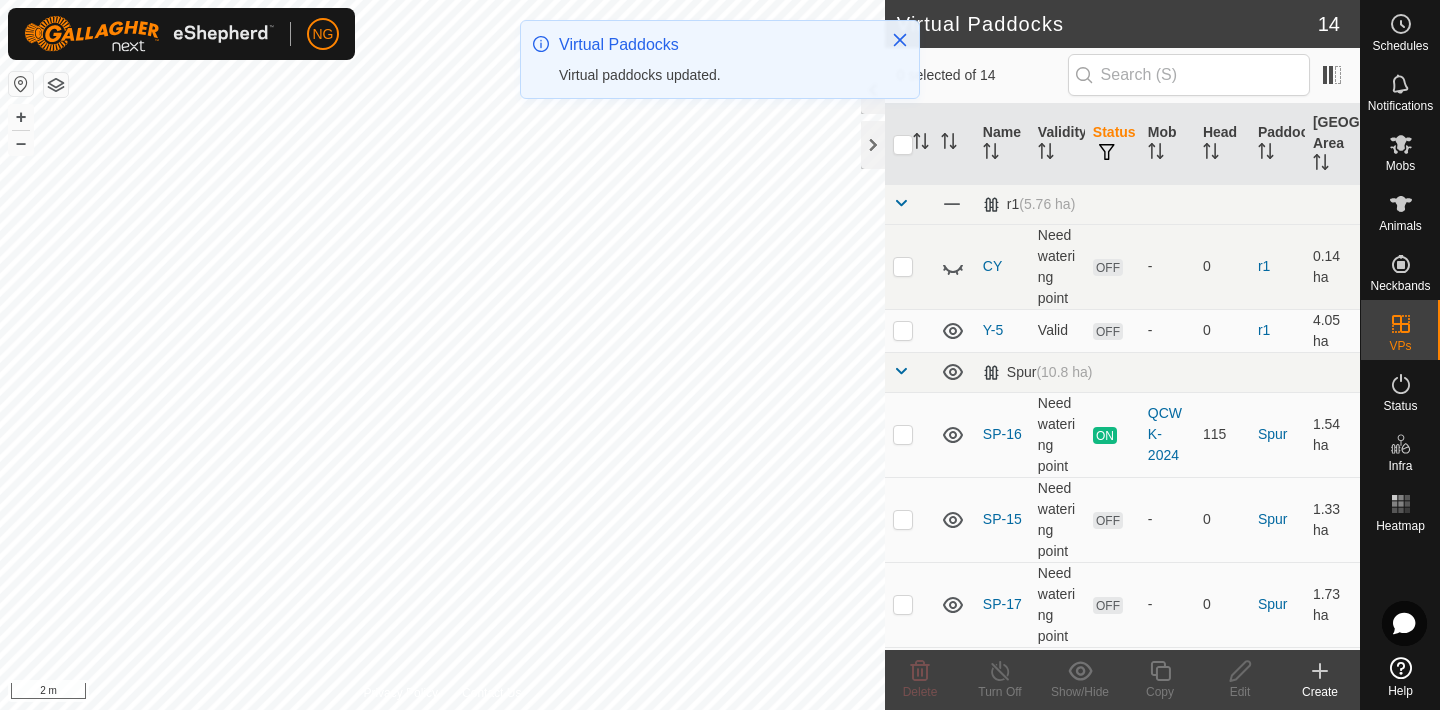 scroll, scrollTop: 548, scrollLeft: 0, axis: vertical 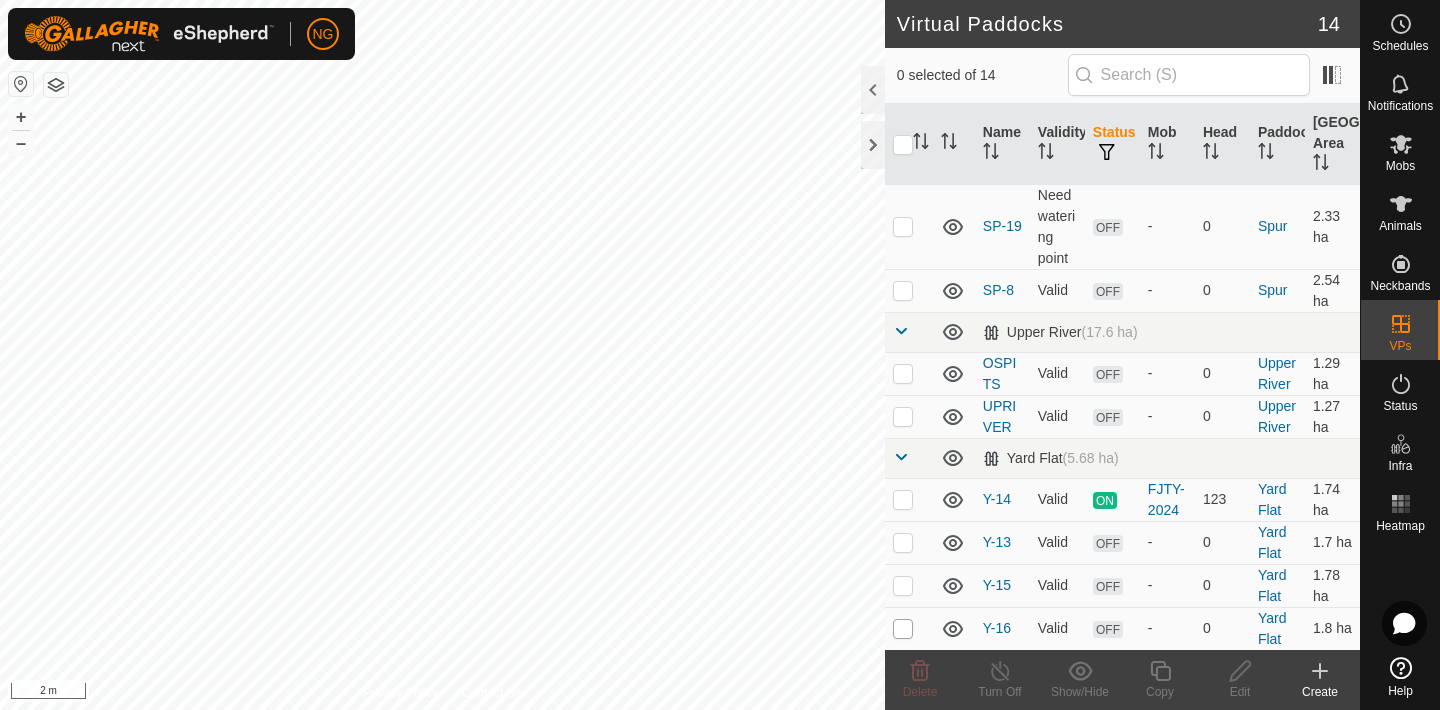 click at bounding box center (903, 629) 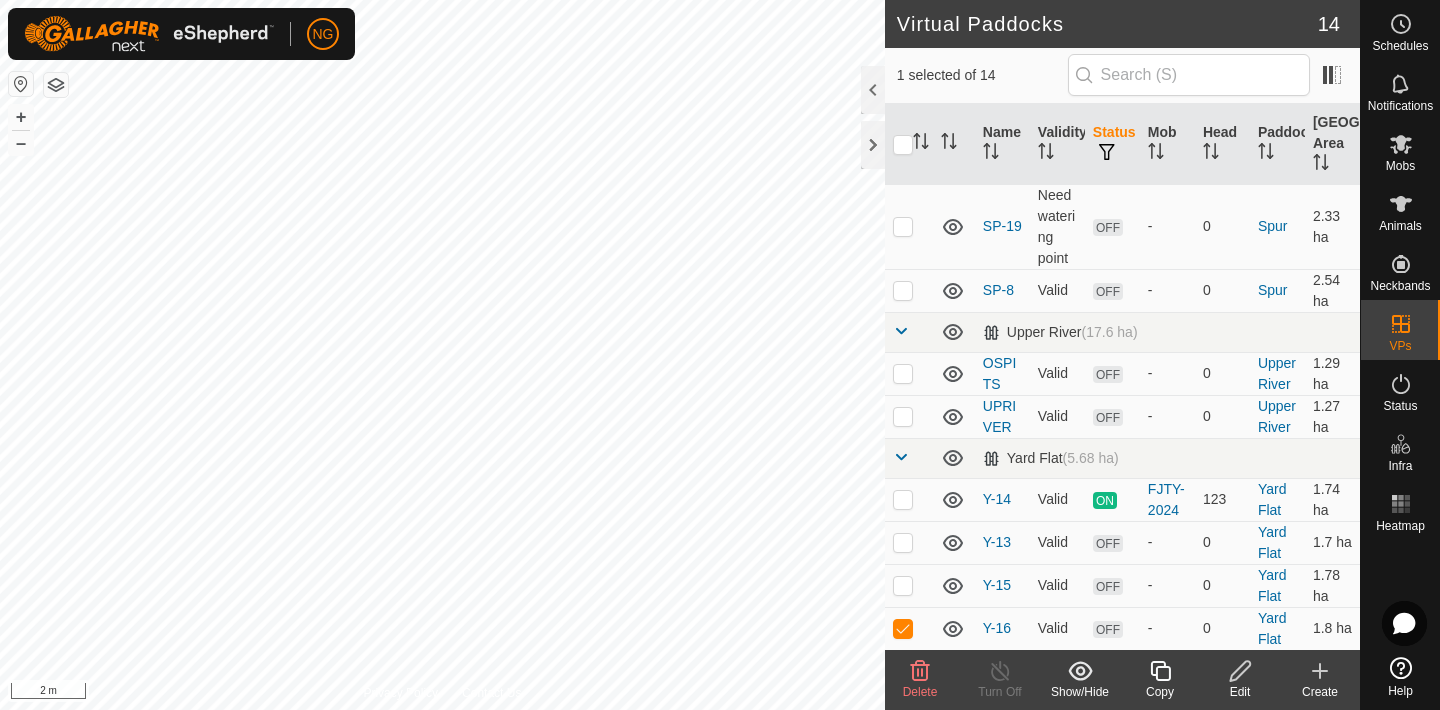 click 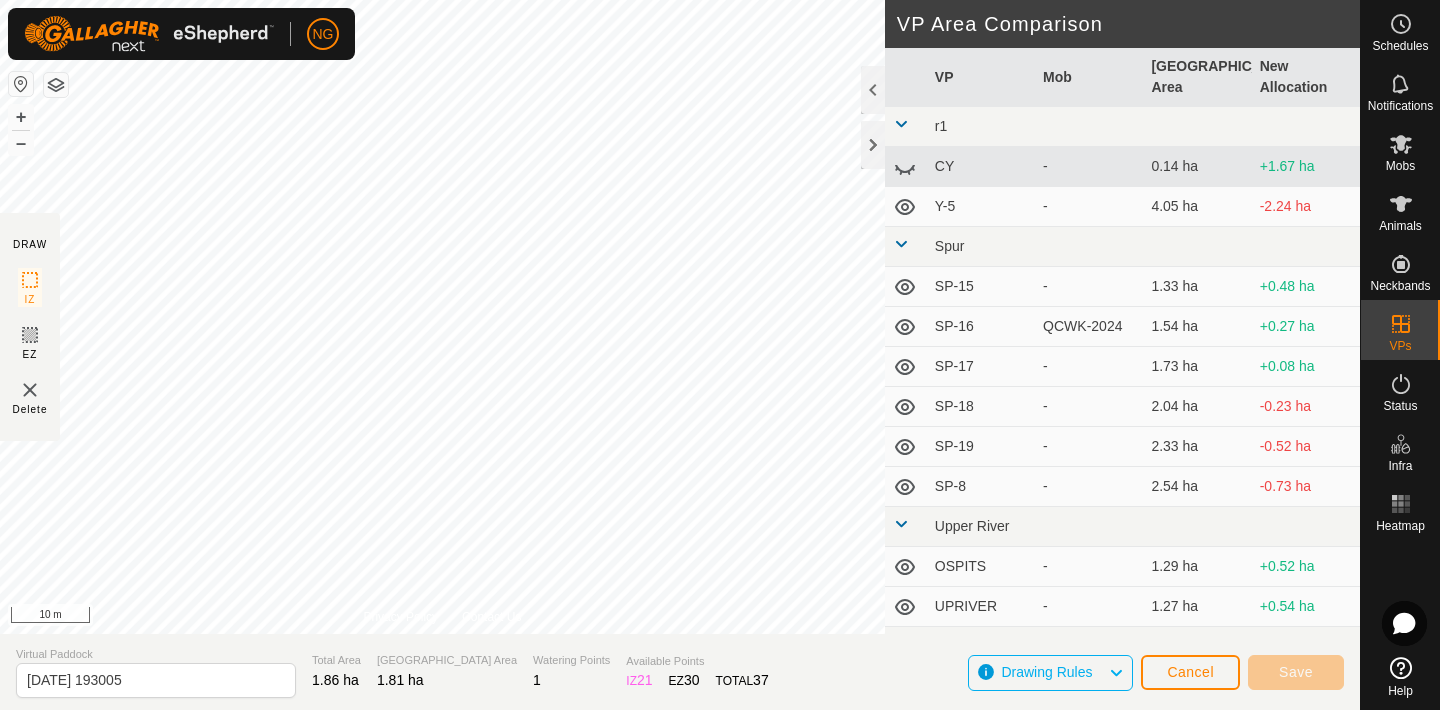 click on "NG Schedules Notifications Mobs Animals Neckbands VPs Status Infra Heatmap Help DRAW IZ EZ Delete Privacy Policy Contact Us + – ⇧ i 10 m VP Area Comparison     VP   Mob   Grazing Area   New Allocation  r1  CY  -  0.14 ha  +1.67 ha  Y-5  -  4.05 ha  -2.24 ha Spur  SP-15  -  1.33 ha  +0.48 ha  SP-16   QCWK-2024   1.54 ha  +0.27 ha  SP-17  -  1.73 ha  +0.08 ha  SP-18  -  2.04 ha  -0.23 ha  SP-19  -  2.33 ha  -0.52 ha  SP-8  -  2.54 ha  -0.73 ha [GEOGRAPHIC_DATA]  -  1.29 ha  +0.52 ha  UPRIVER  -  1.27 ha  +0.54 ha Yard Flat  Y-13  -  1.7 ha  +0.11 ha  Y-14   FJTY-2024   1.74 ha  +0.07 ha  Y-15  -  1.78 ha  +0.03 ha Virtual Paddock [DATE] 193005 Total Area 1.86 ha Grazing Area 1.81 ha Watering Points 1 Available Points  IZ   21  EZ  30  TOTAL   37 Drawing Rules Cancel Save" at bounding box center (720, 355) 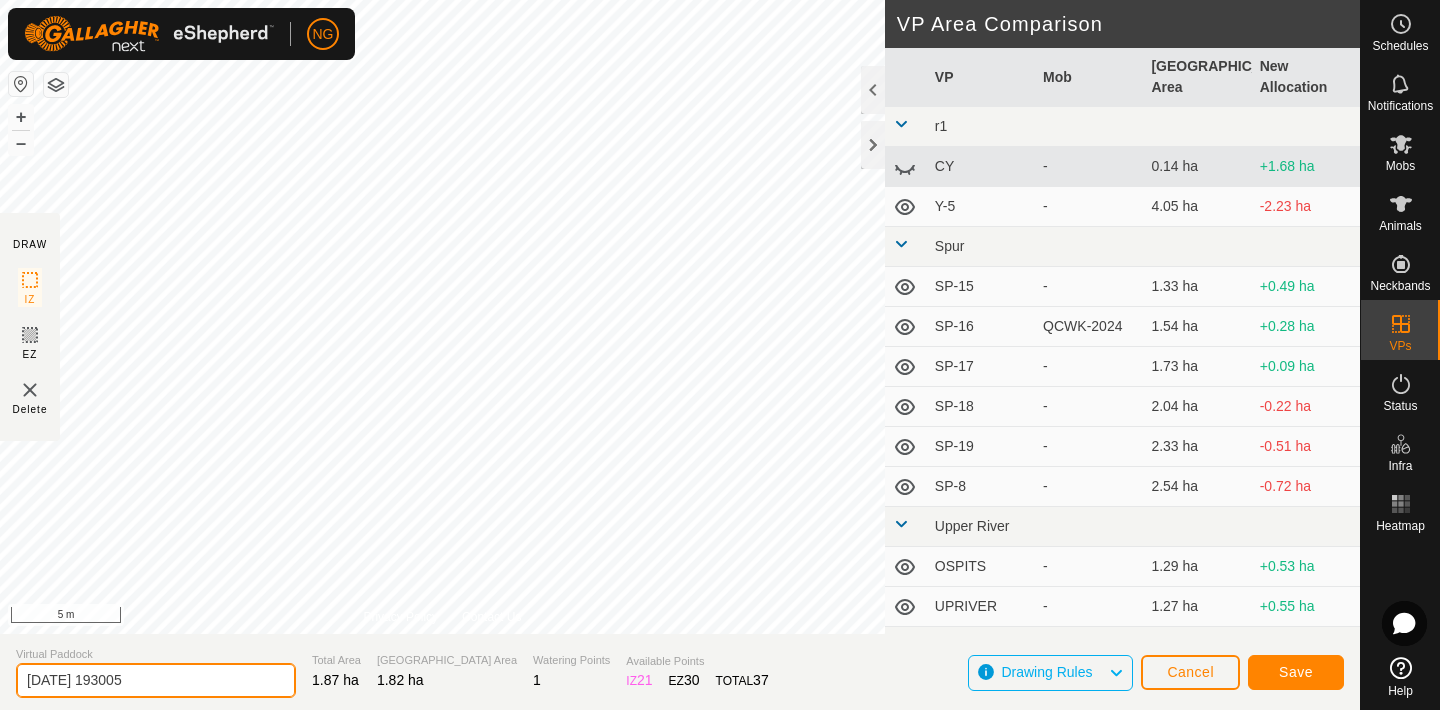 click on "[DATE] 193005" 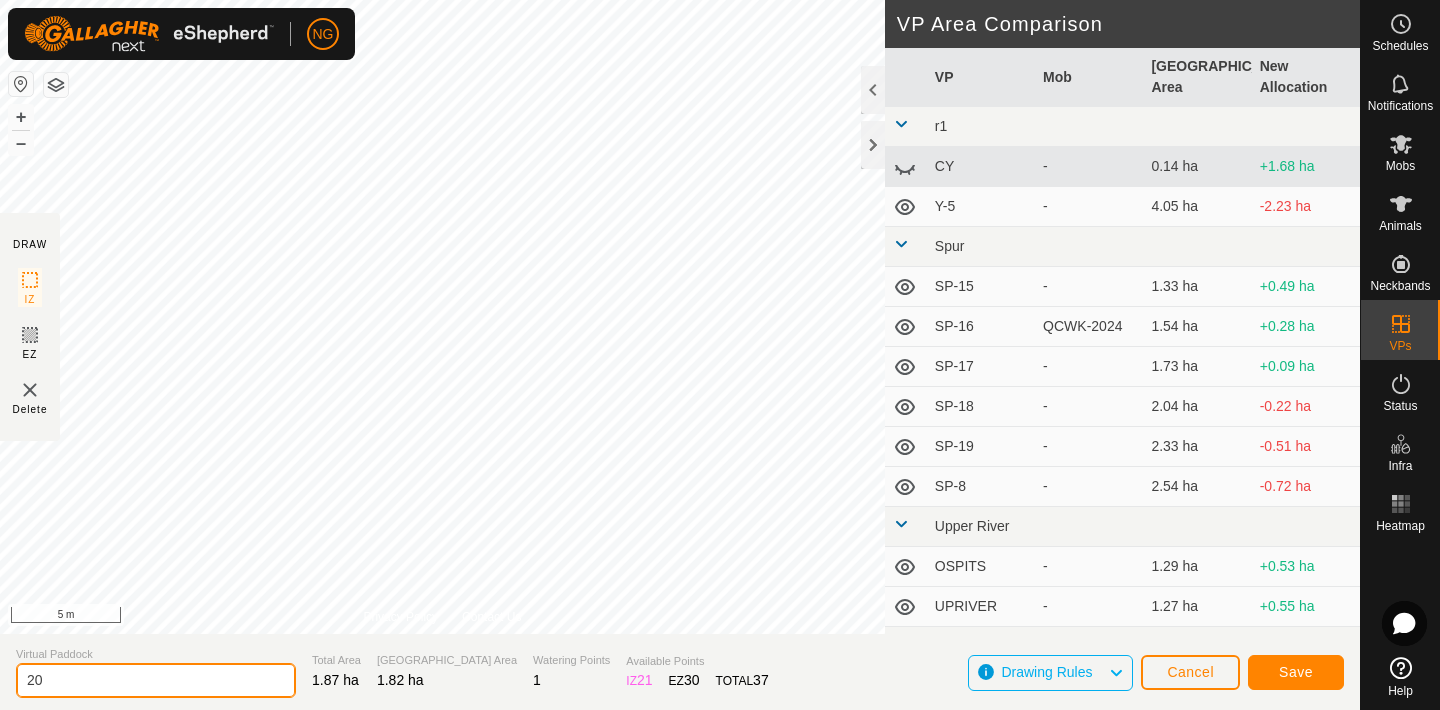 type on "2" 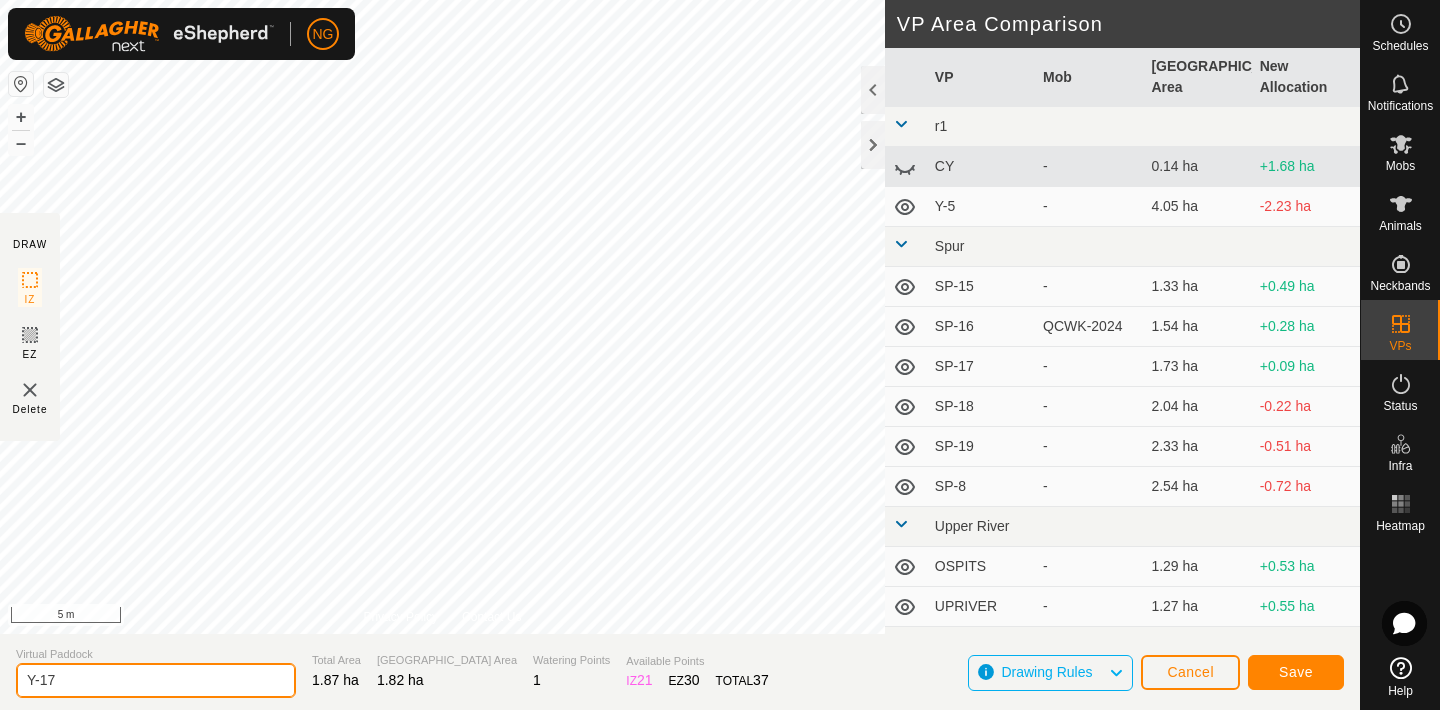 type on "Y-17" 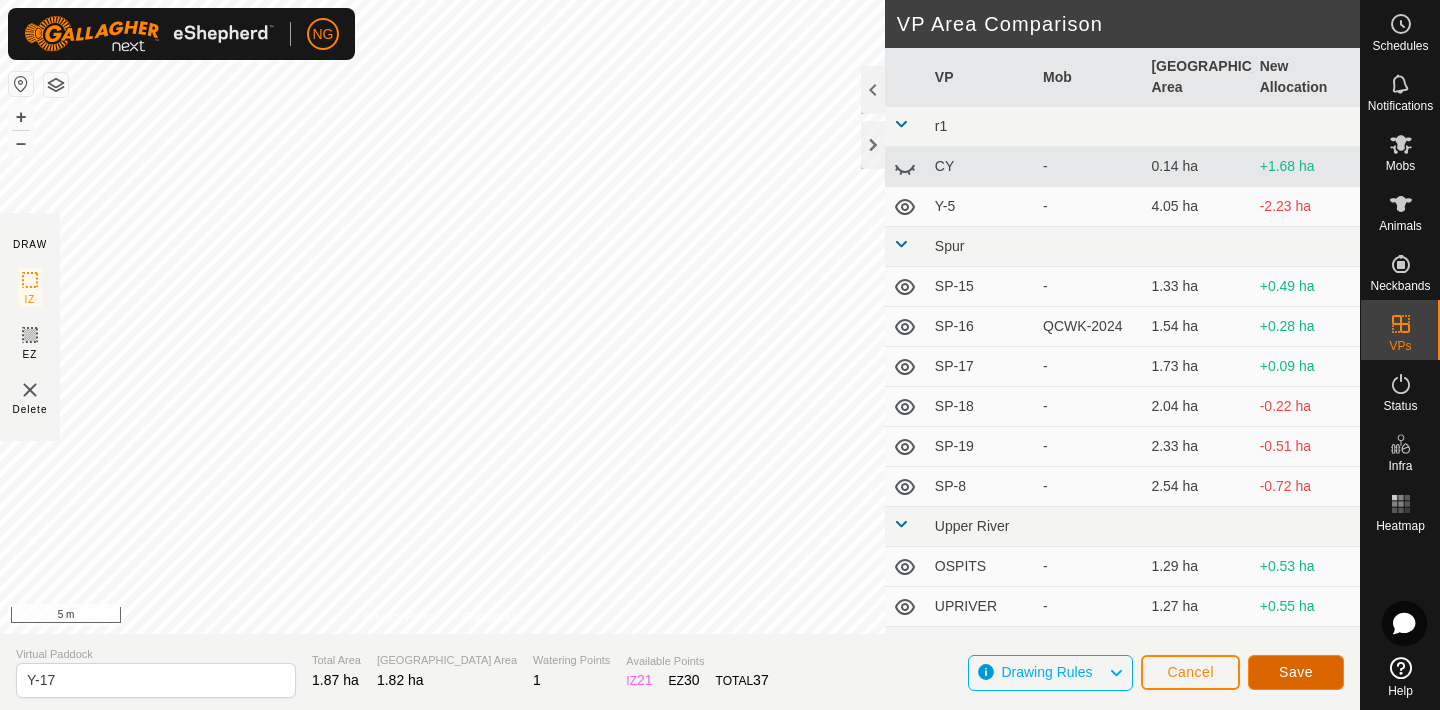 click on "Save" 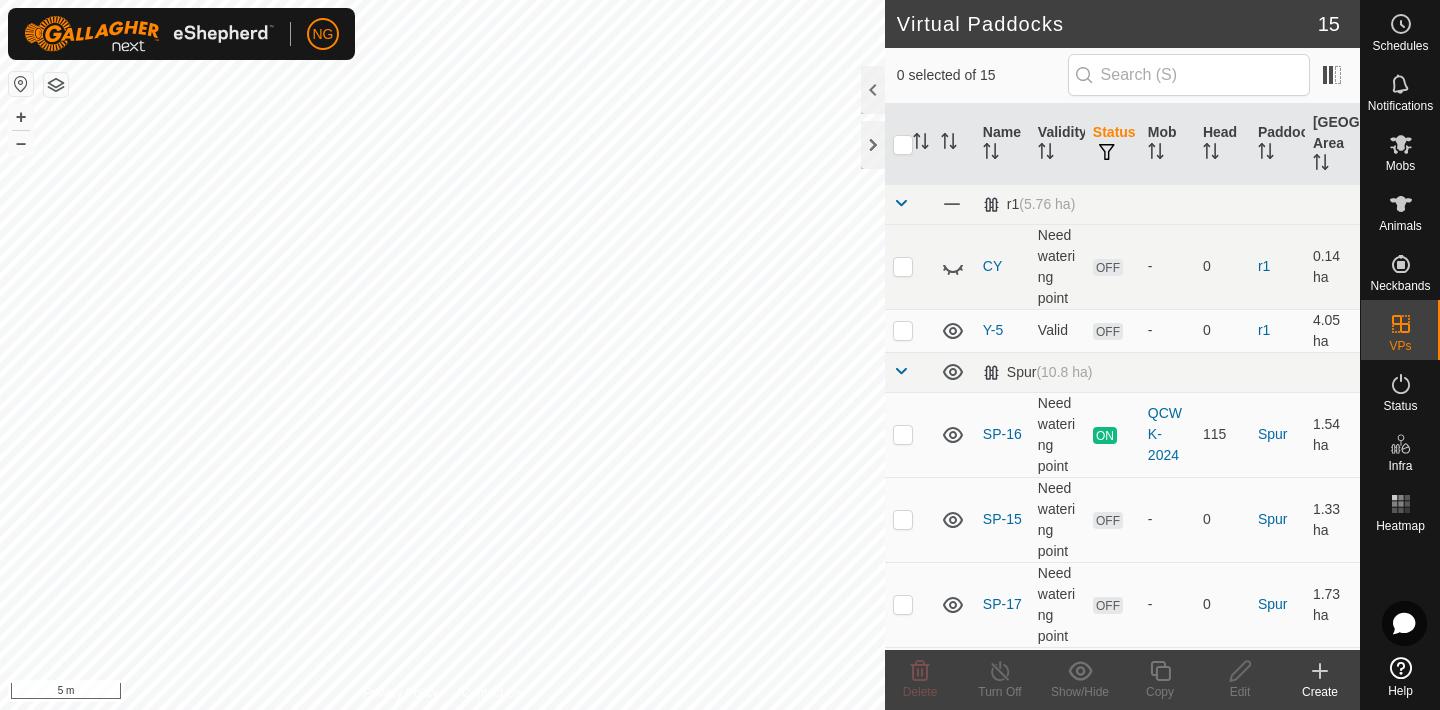 scroll, scrollTop: 591, scrollLeft: 0, axis: vertical 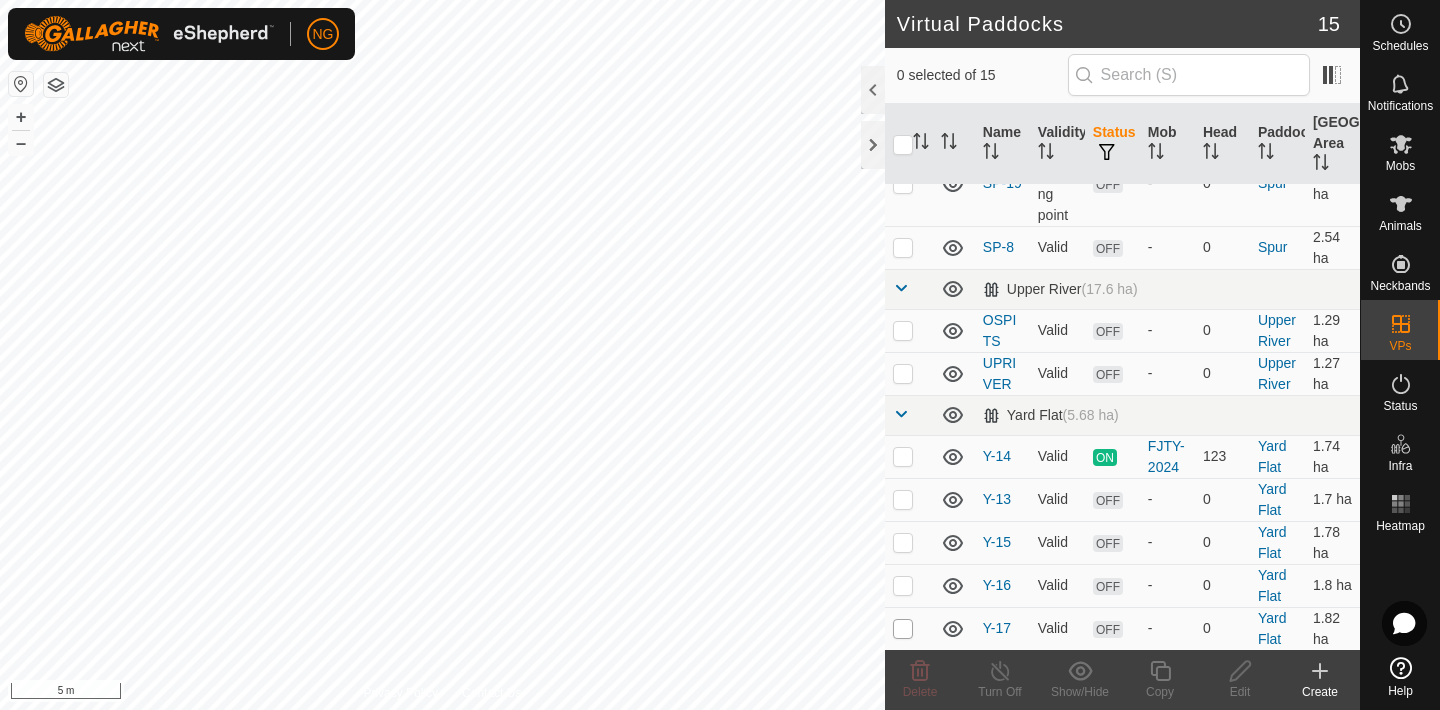 click at bounding box center [903, 629] 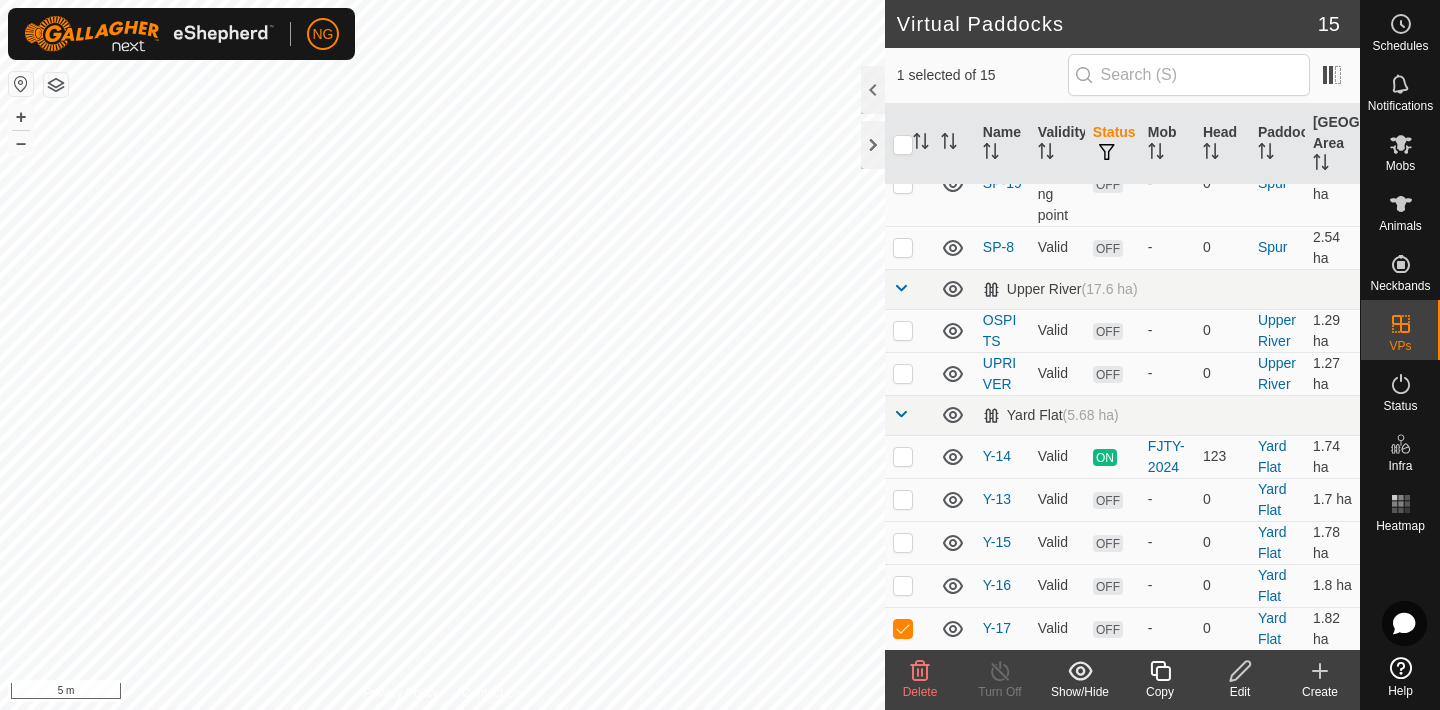 click on "Copy" 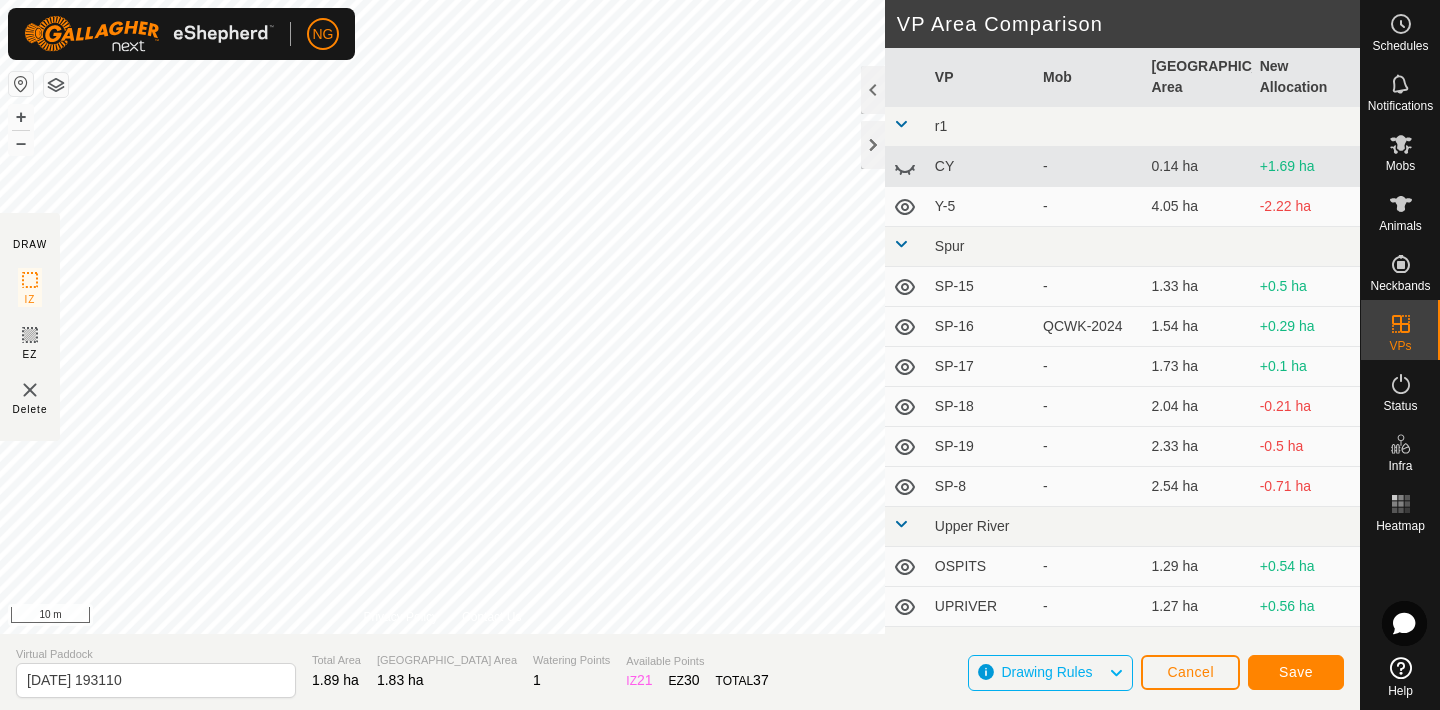 click on "NG Schedules Notifications Mobs Animals Neckbands VPs Status Infra Heatmap Help DRAW IZ EZ Delete Privacy Policy Contact Us + – ⇧ i 10 m VP Area Comparison     VP   Mob   Grazing Area   New Allocation  r1  CY  -  0.14 ha  +1.69 ha  Y-5  -  4.05 ha  -2.22 ha Spur  SP-15  -  1.33 ha  +0.5 ha  SP-16   QCWK-2024   1.54 ha  +0.29 ha  SP-17  -  1.73 ha  +0.1 ha  SP-18  -  2.04 ha  -0.21 ha  SP-19  -  2.33 ha  -0.5 ha  SP-8  -  2.54 ha  -0.71 ha Upper River  OSPITS  -  1.29 ha  +0.54 ha  UPRIVER  -  1.27 ha  +0.56 ha Yard Flat  Y-13  -  1.7 ha  +0.13 ha  Y-14   FJTY-2024   1.74 ha  +0.09 ha  Y-15  -  1.78 ha  +0.05 ha  Y-16  -  1.8 ha  +0.03 ha Virtual Paddock [DATE] 193110 Total Area 1.89 ha Grazing Area 1.83 ha Watering Points 1 Available Points  IZ   21  EZ  30  TOTAL   37 Drawing Rules Cancel Save" at bounding box center (720, 355) 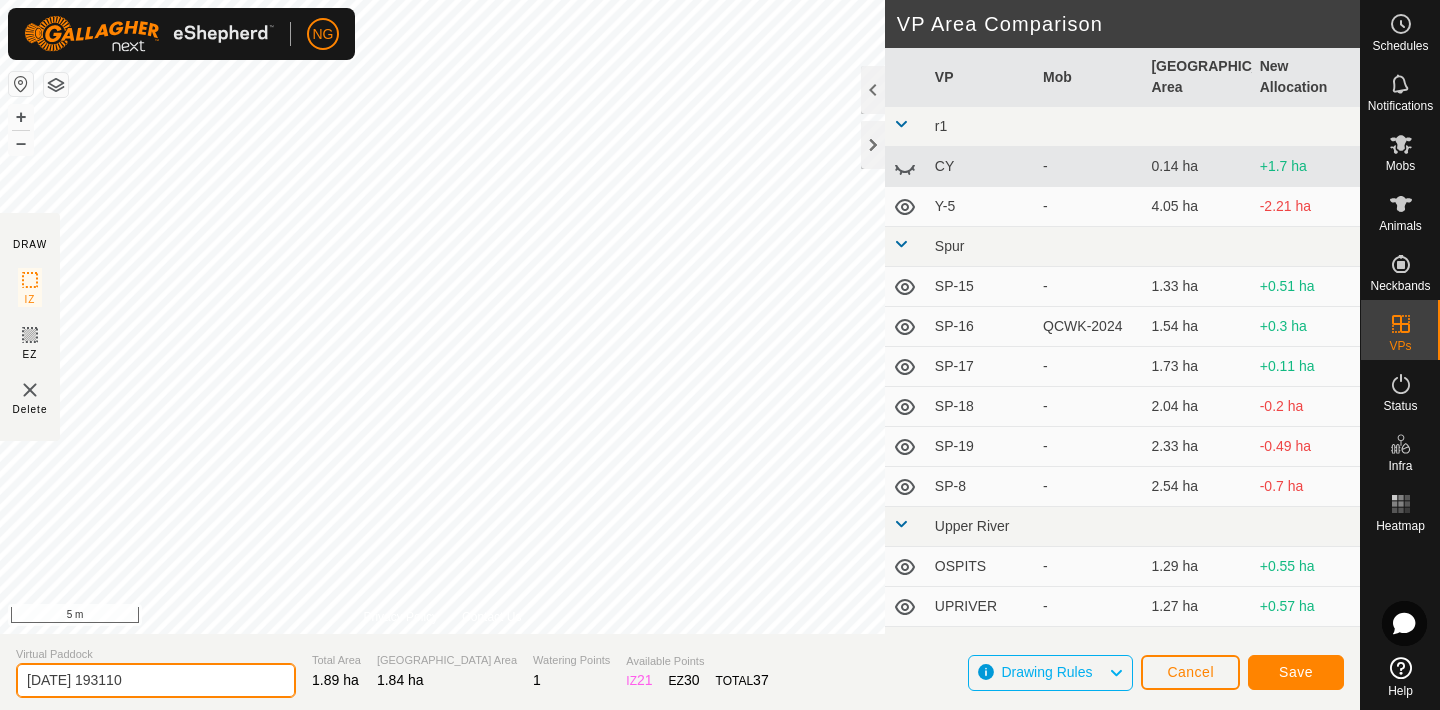click on "[DATE] 193110" 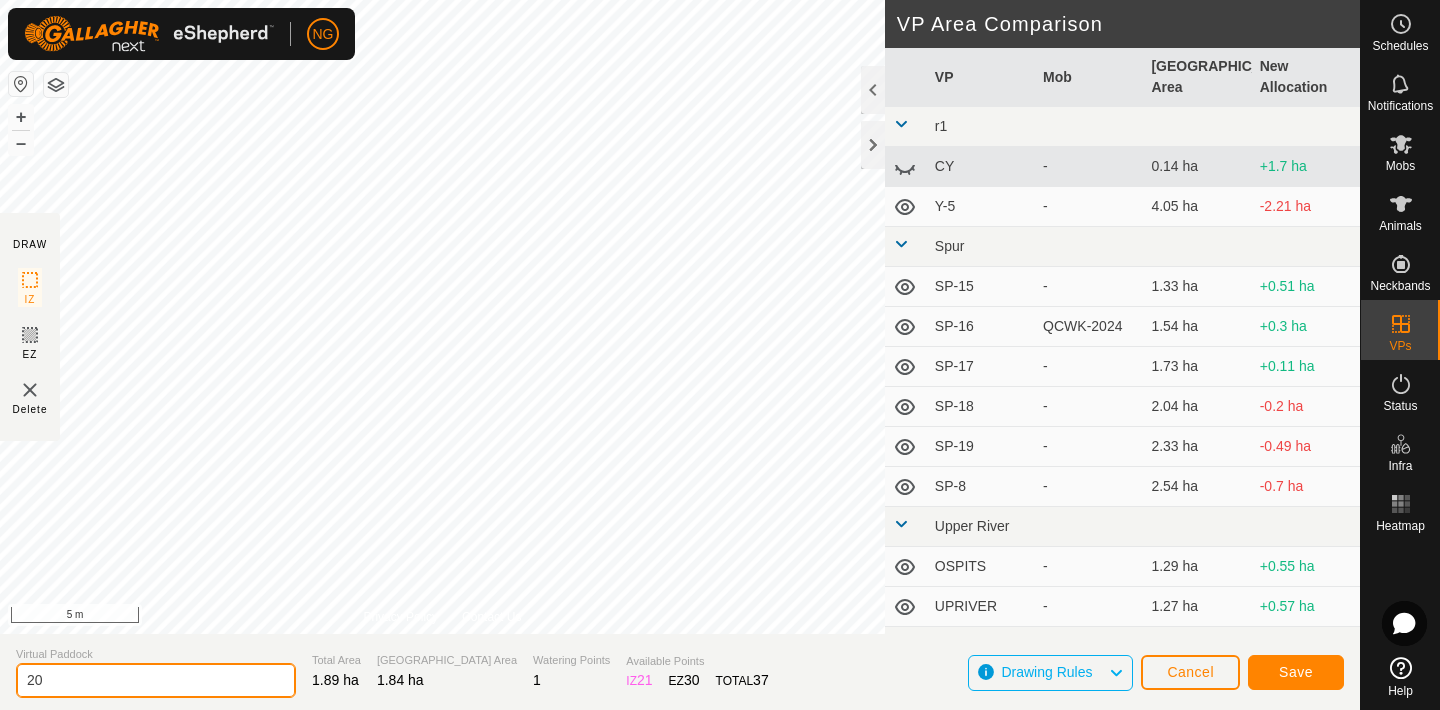 type on "2" 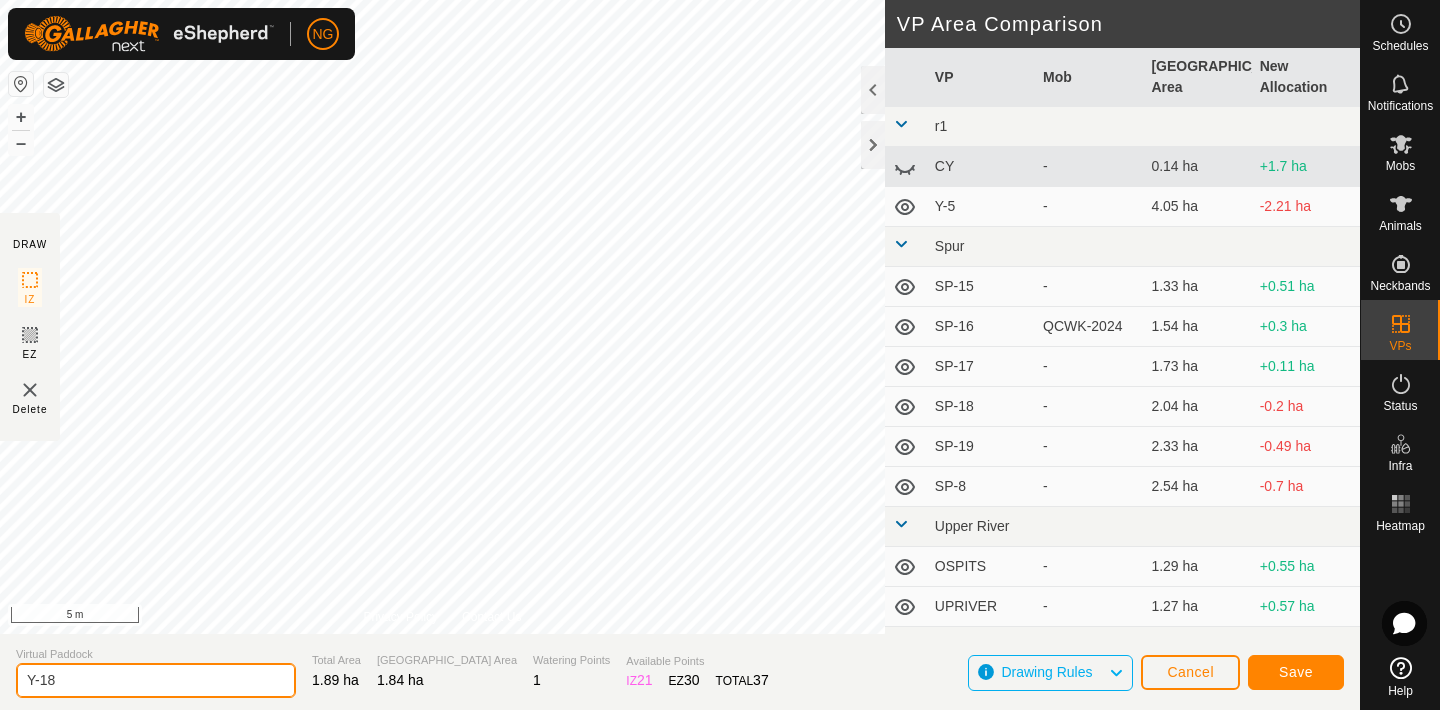type on "Y-18" 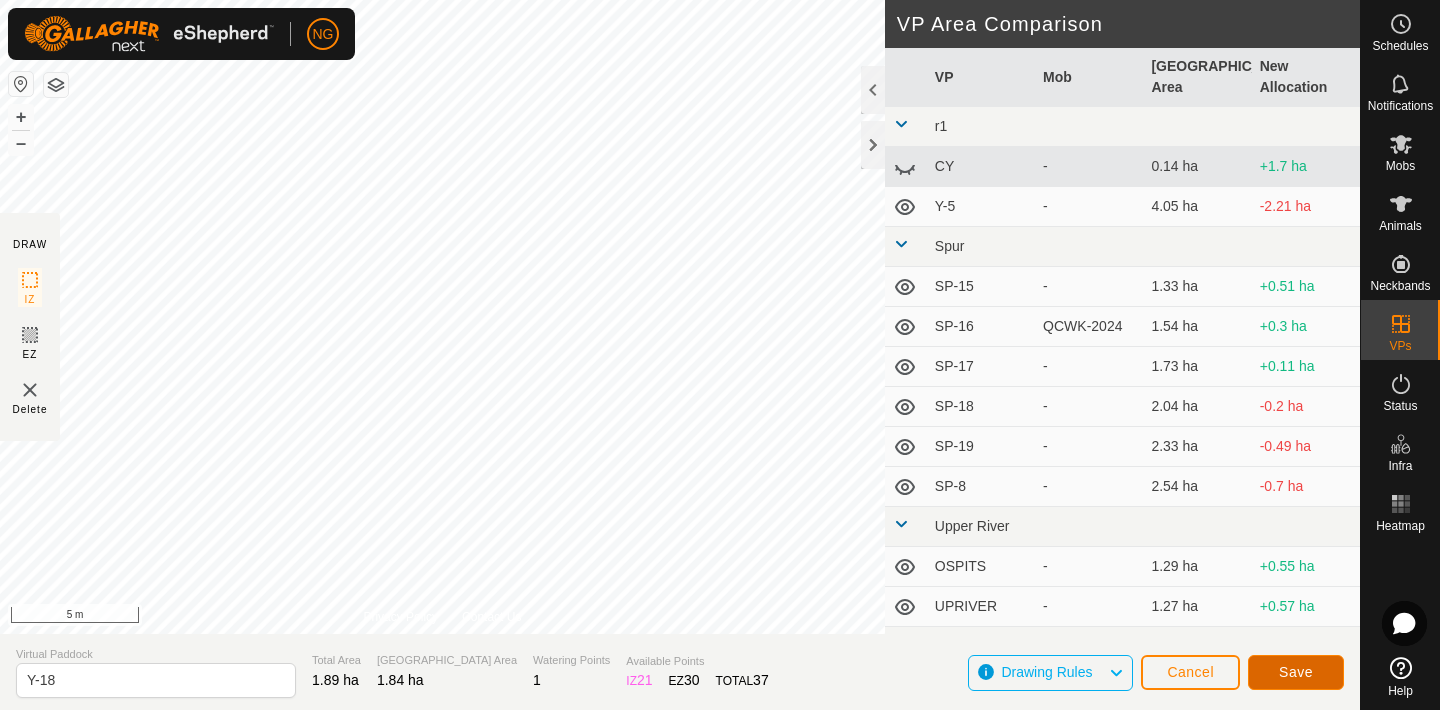 click on "Save" 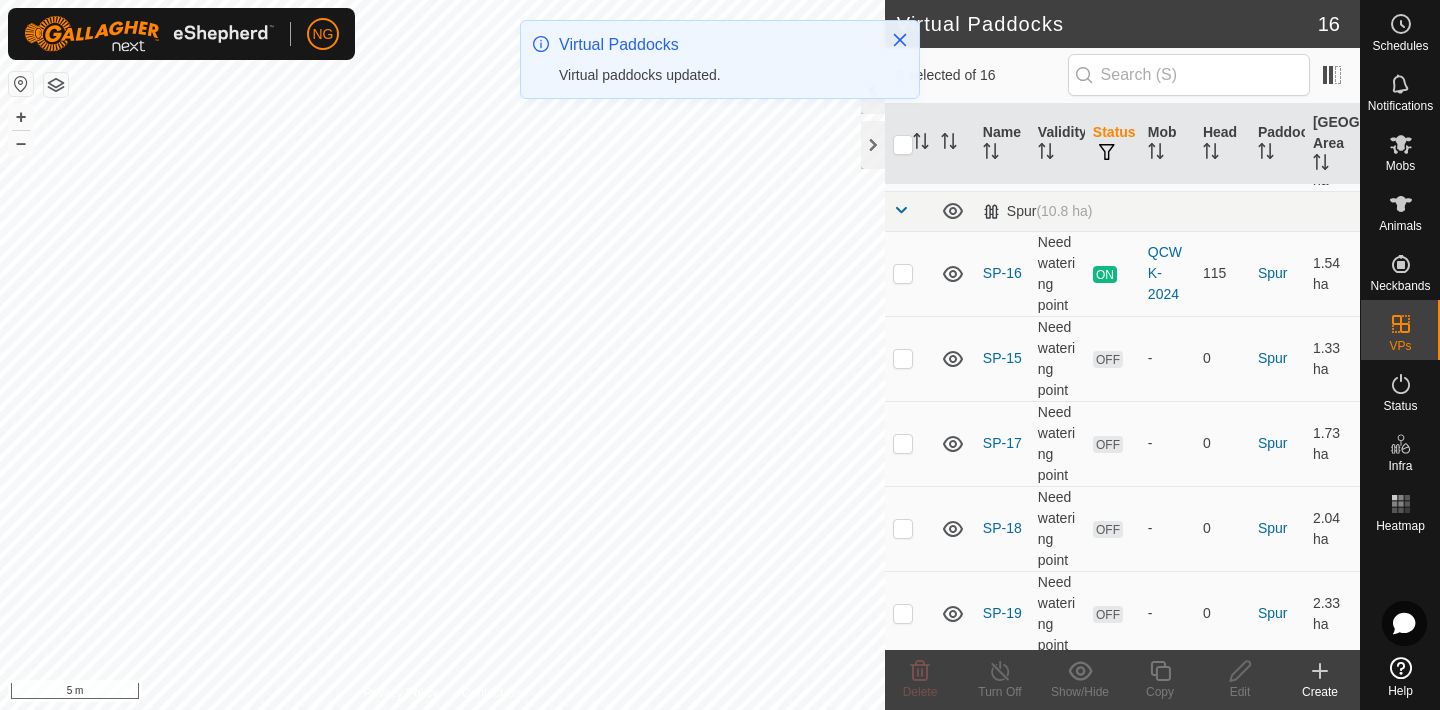 scroll, scrollTop: 634, scrollLeft: 0, axis: vertical 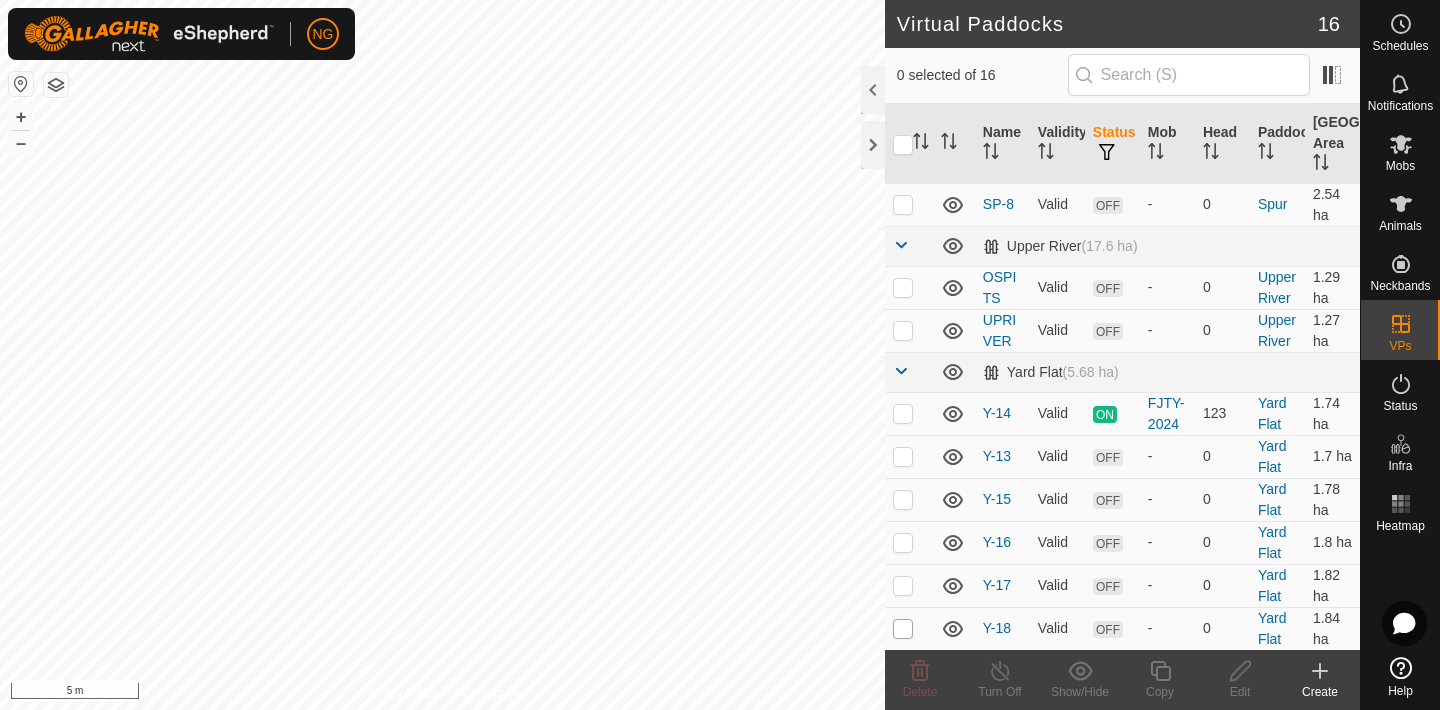 click at bounding box center [903, 629] 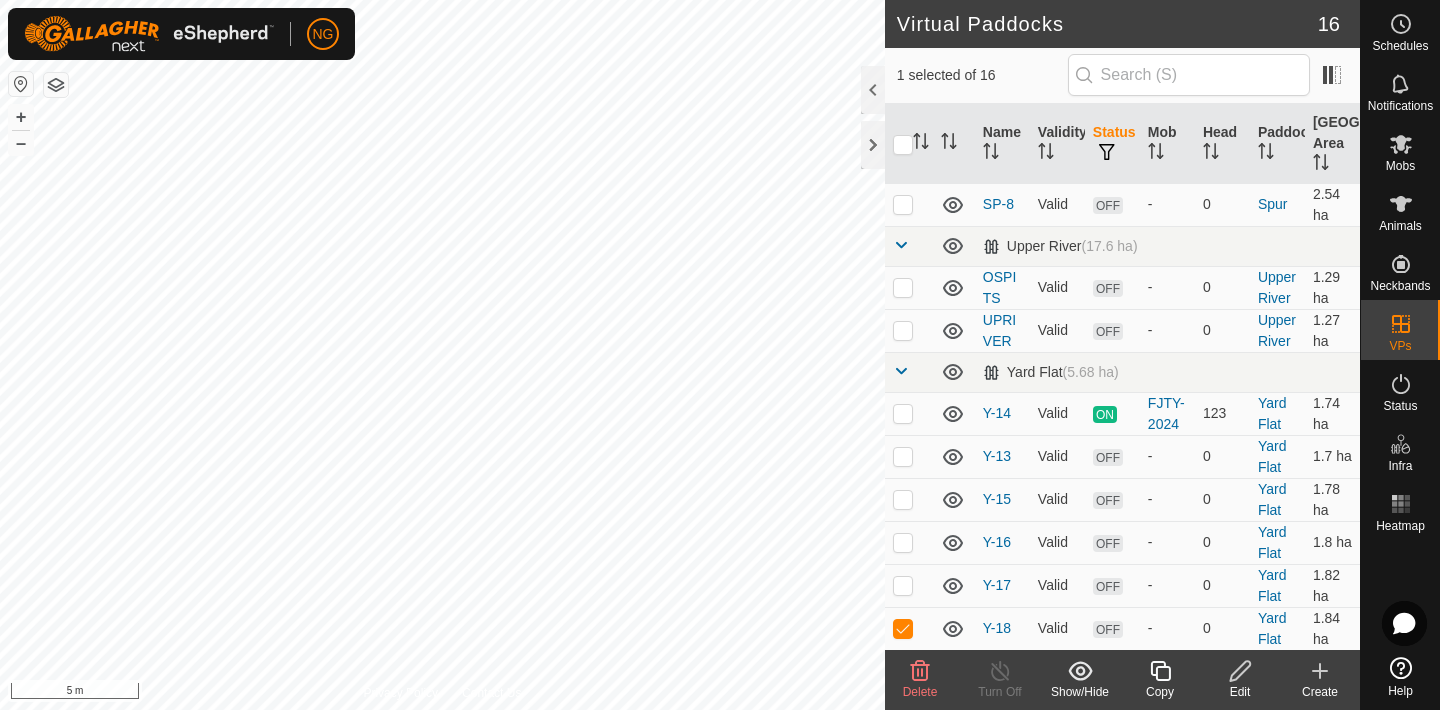 click 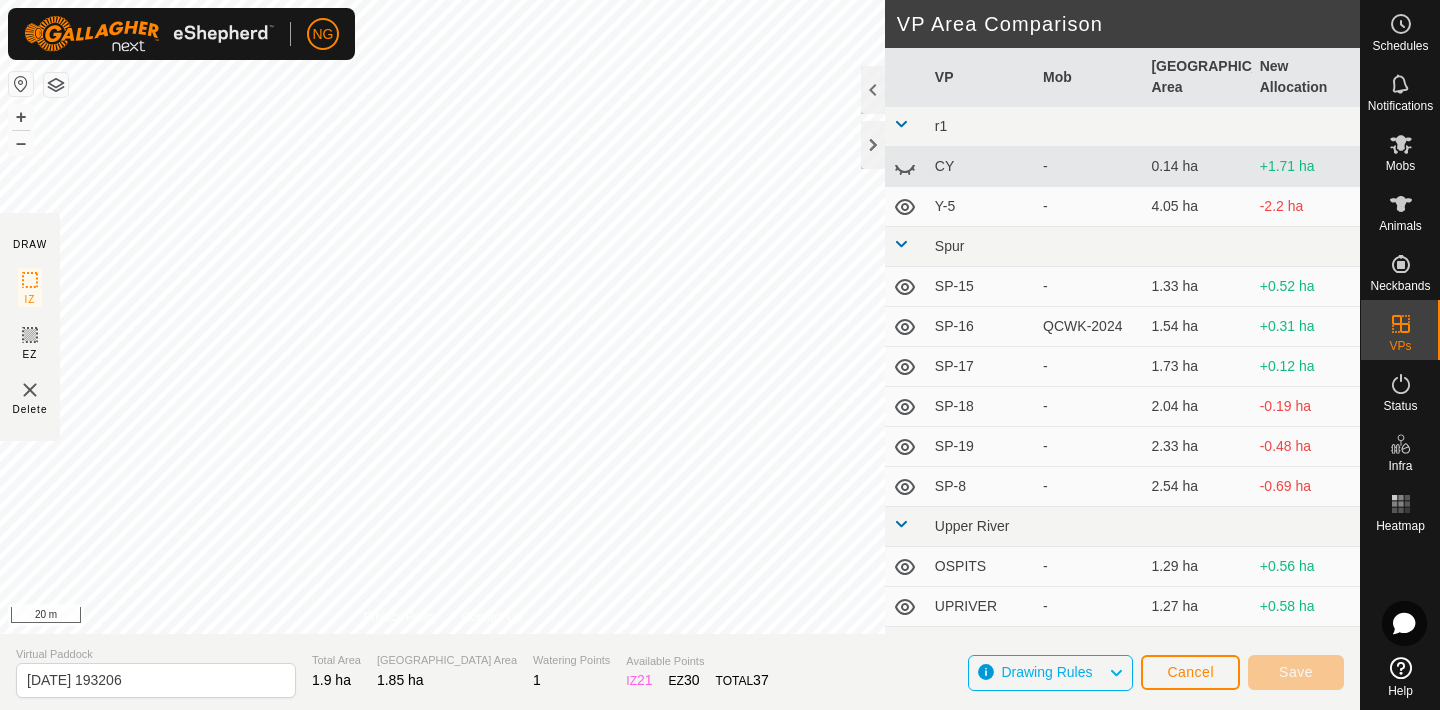 click on "NG Schedules Notifications Mobs Animals Neckbands VPs Status Infra Heatmap Help DRAW IZ EZ Delete Privacy Policy Contact Us + – ⇧ i 20 m VP Area Comparison     VP   Mob   Grazing Area   New Allocation  r1  CY  -  0.14 ha  +1.71 ha  Y-5  -  4.05 ha  -2.2 ha Spur  SP-15  -  1.33 ha  +0.52 ha  SP-16   QCWK-2024   1.54 ha  +0.31 ha  SP-17  -  1.73 ha  +0.12 ha  SP-18  -  2.04 ha  -0.19 ha  SP-19  -  2.33 ha  -0.48 ha  SP-8  -  2.54 ha  -0.69 ha [GEOGRAPHIC_DATA]  -  1.29 ha  +0.56 ha  UPRIVER  -  1.27 ha  +0.58 ha Yard Flat  Y-13  -  1.7 ha  +0.15 ha  Y-14   FJTY-2024   1.74 ha  +0.11 ha  Y-15  -  1.78 ha  +0.07 ha  Y-16  -  1.8 ha  +0.05 ha  Y-17  -  1.82 ha  +0.03 ha Virtual Paddock [DATE] 193206 Total Area 1.9 ha Grazing Area 1.85 ha Watering Points 1 Available Points  IZ   21  EZ  30  TOTAL   37 Drawing Rules Cancel Save" at bounding box center [720, 355] 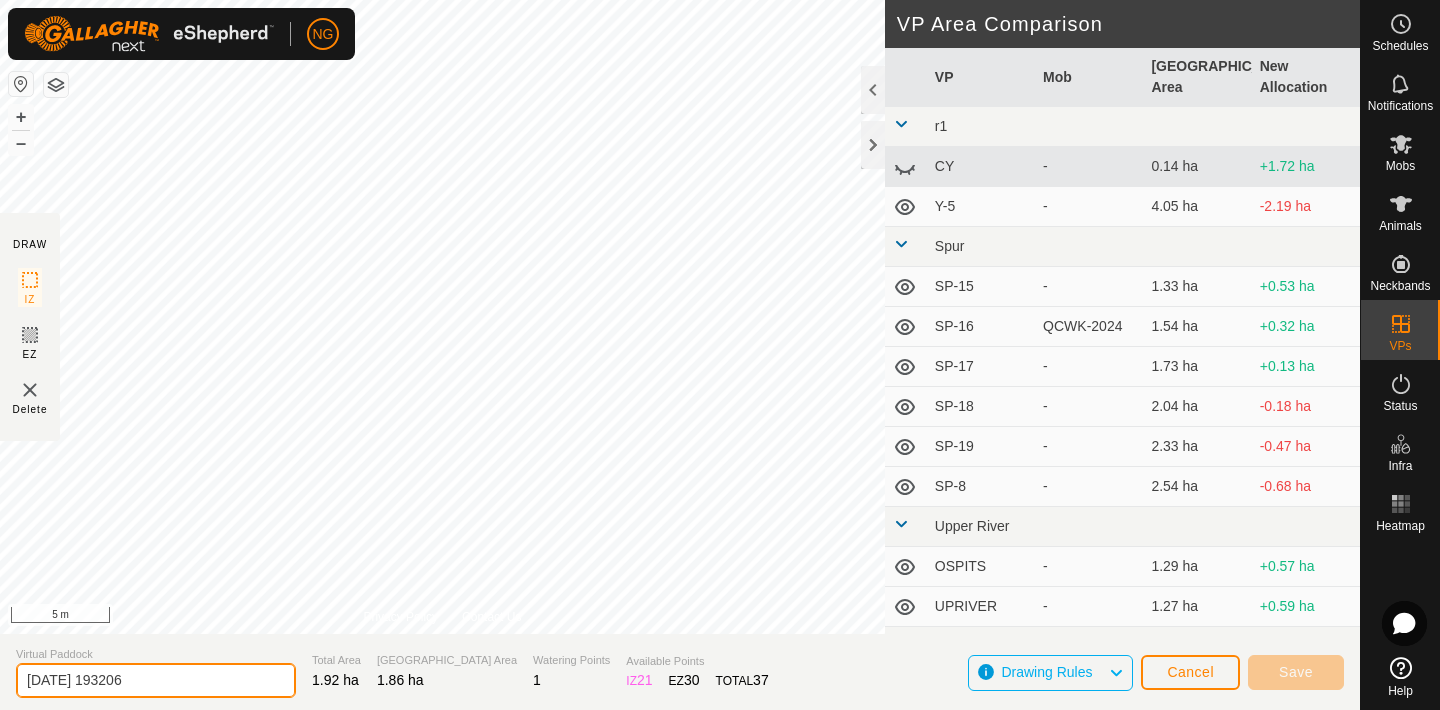 click on "[DATE] 193206" 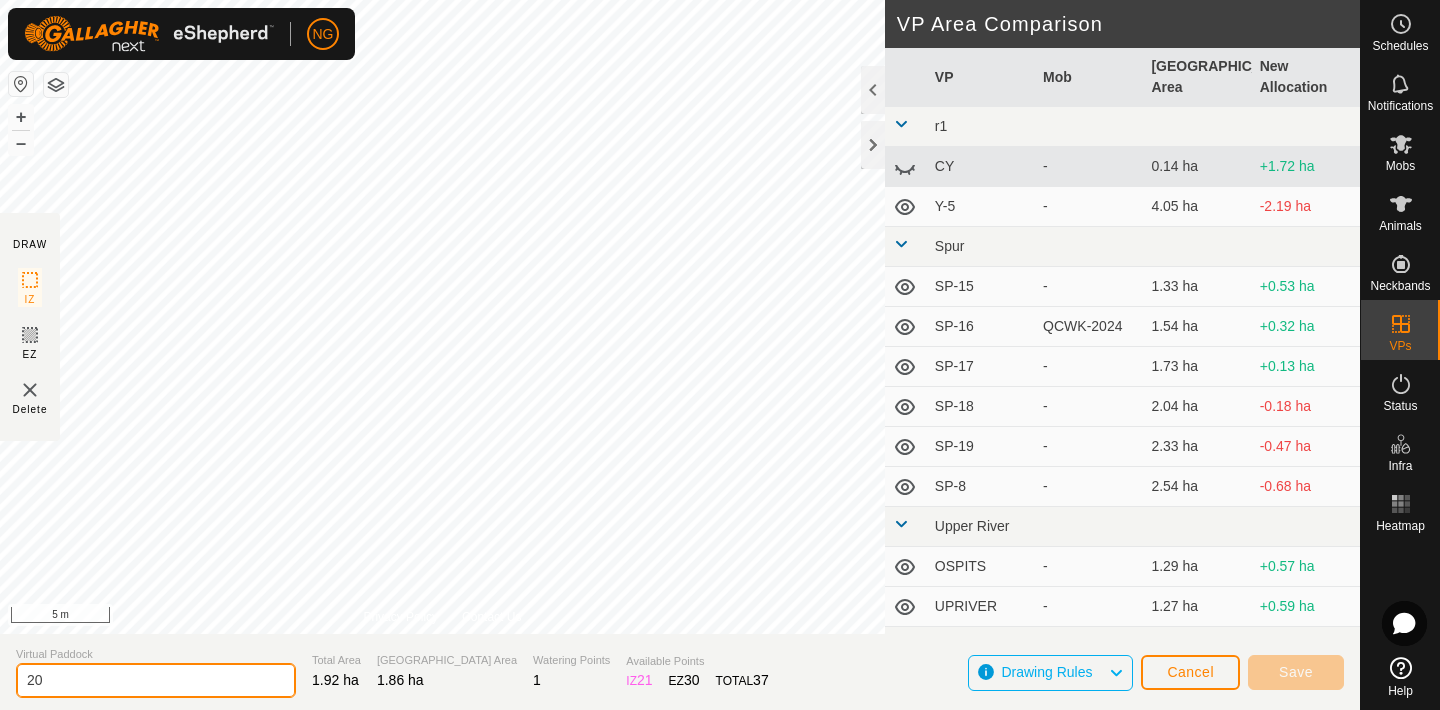 type on "2" 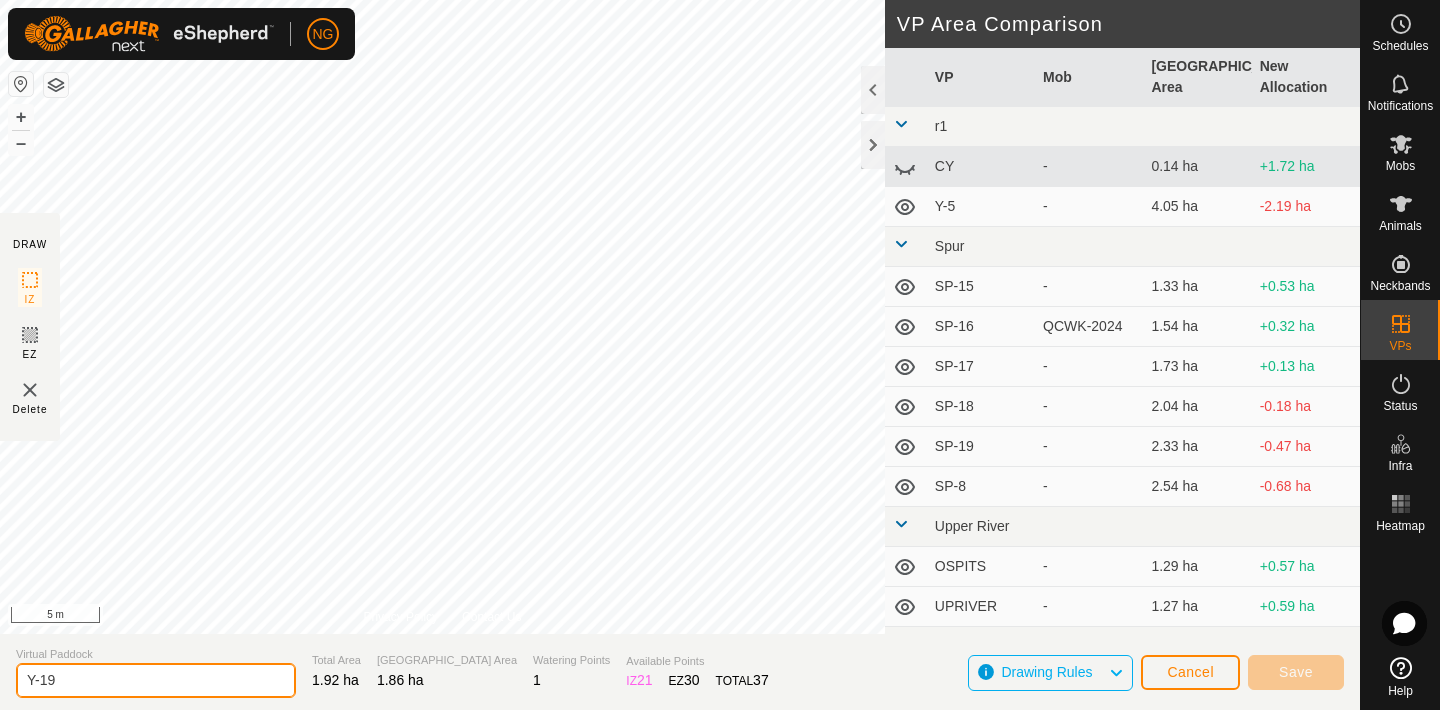type on "Y-19" 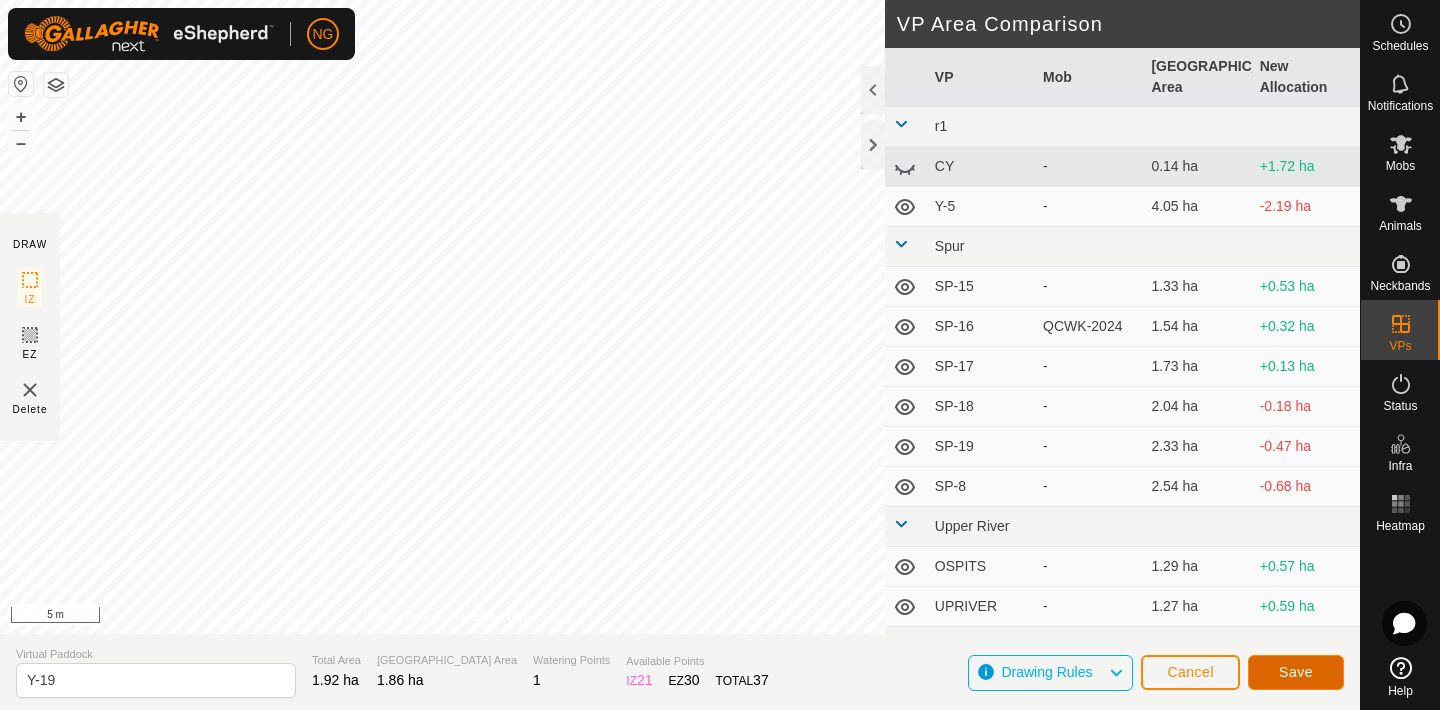 click on "Save" 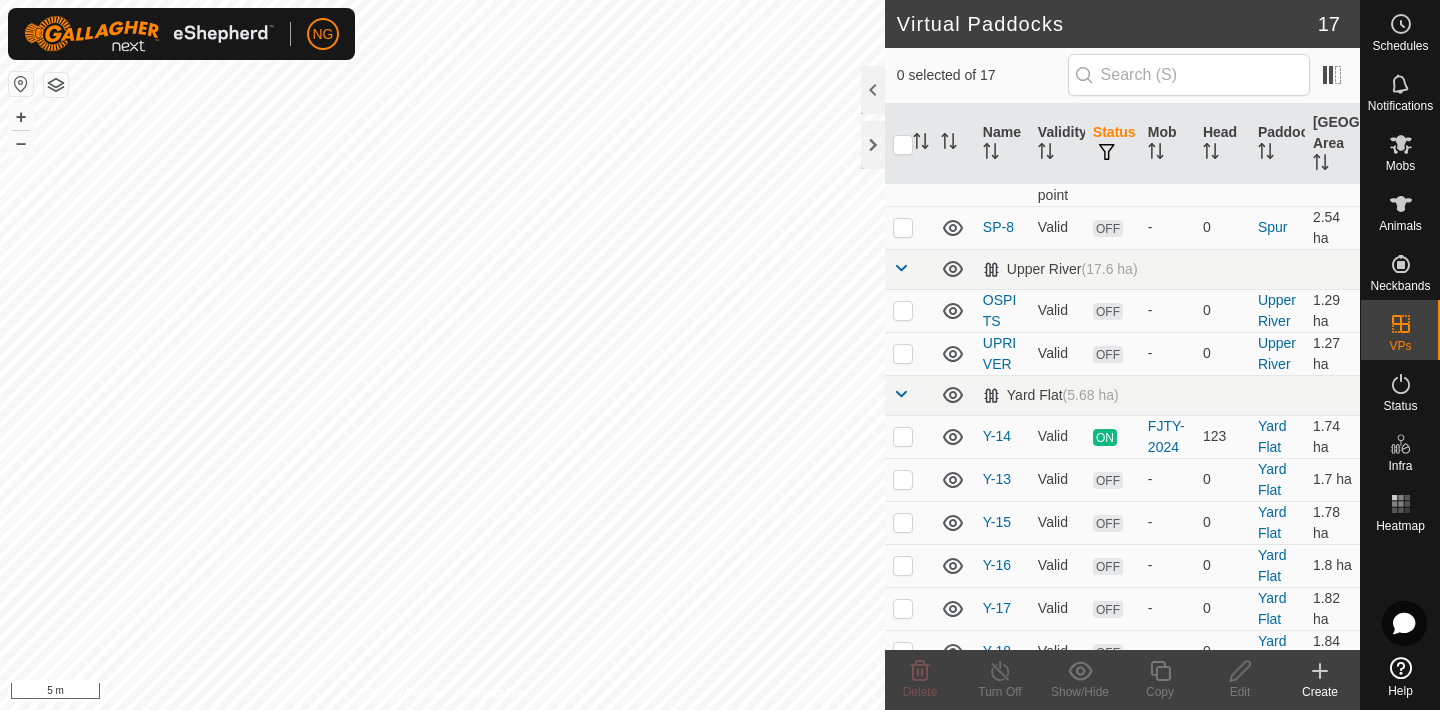 scroll, scrollTop: 677, scrollLeft: 0, axis: vertical 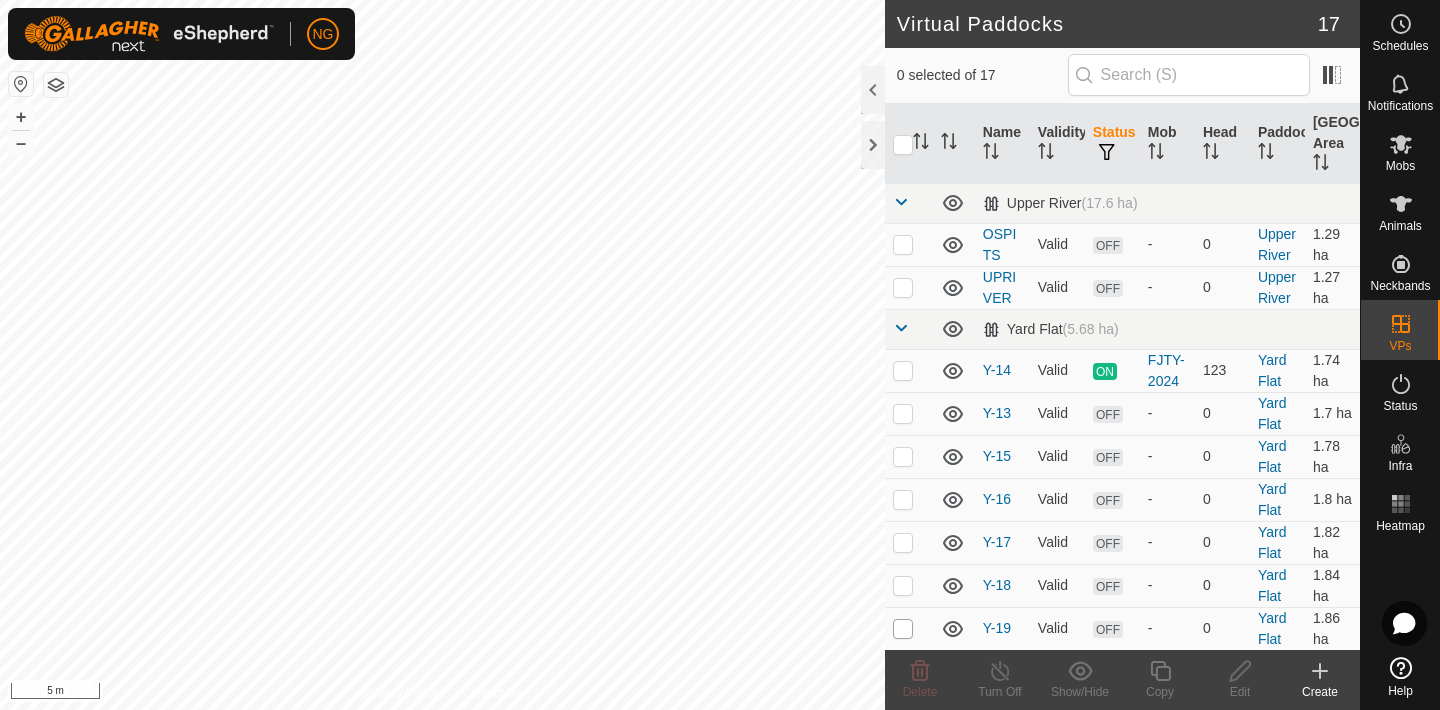 click at bounding box center [903, 629] 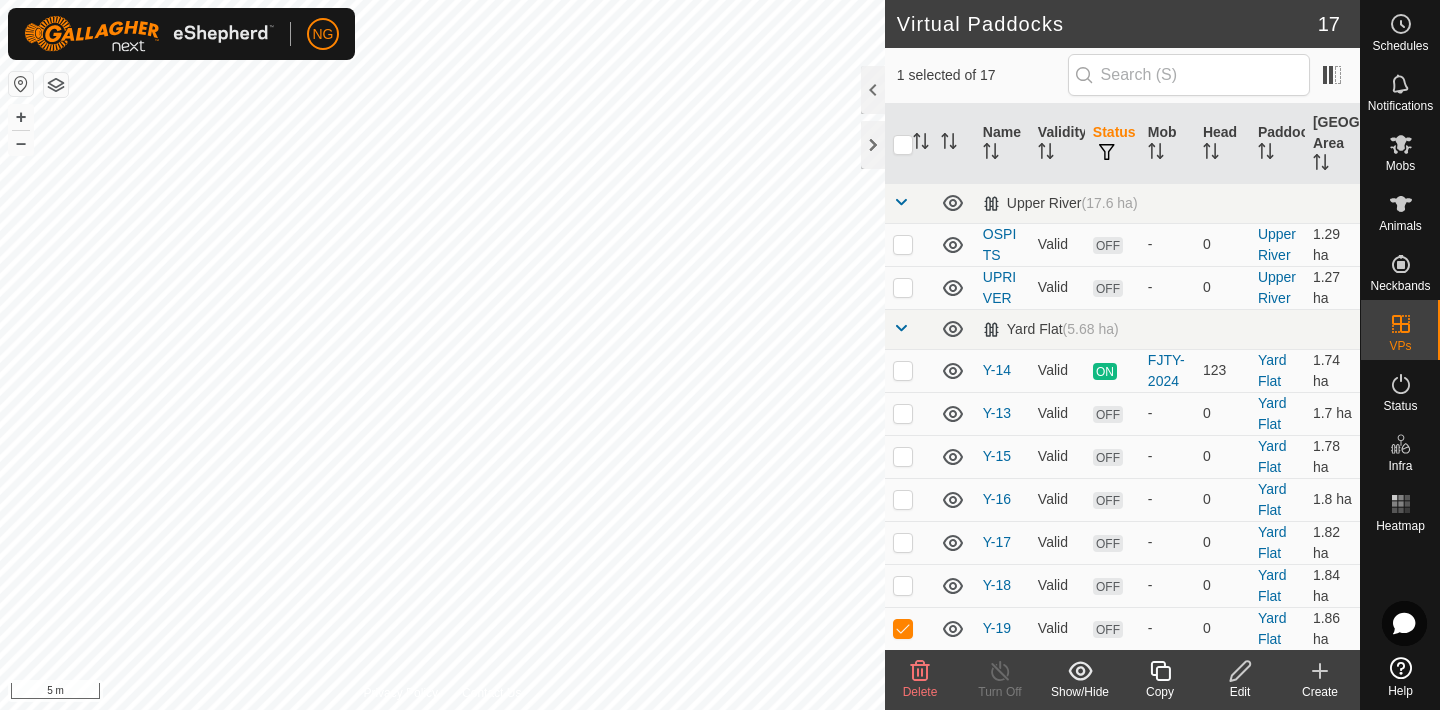 click 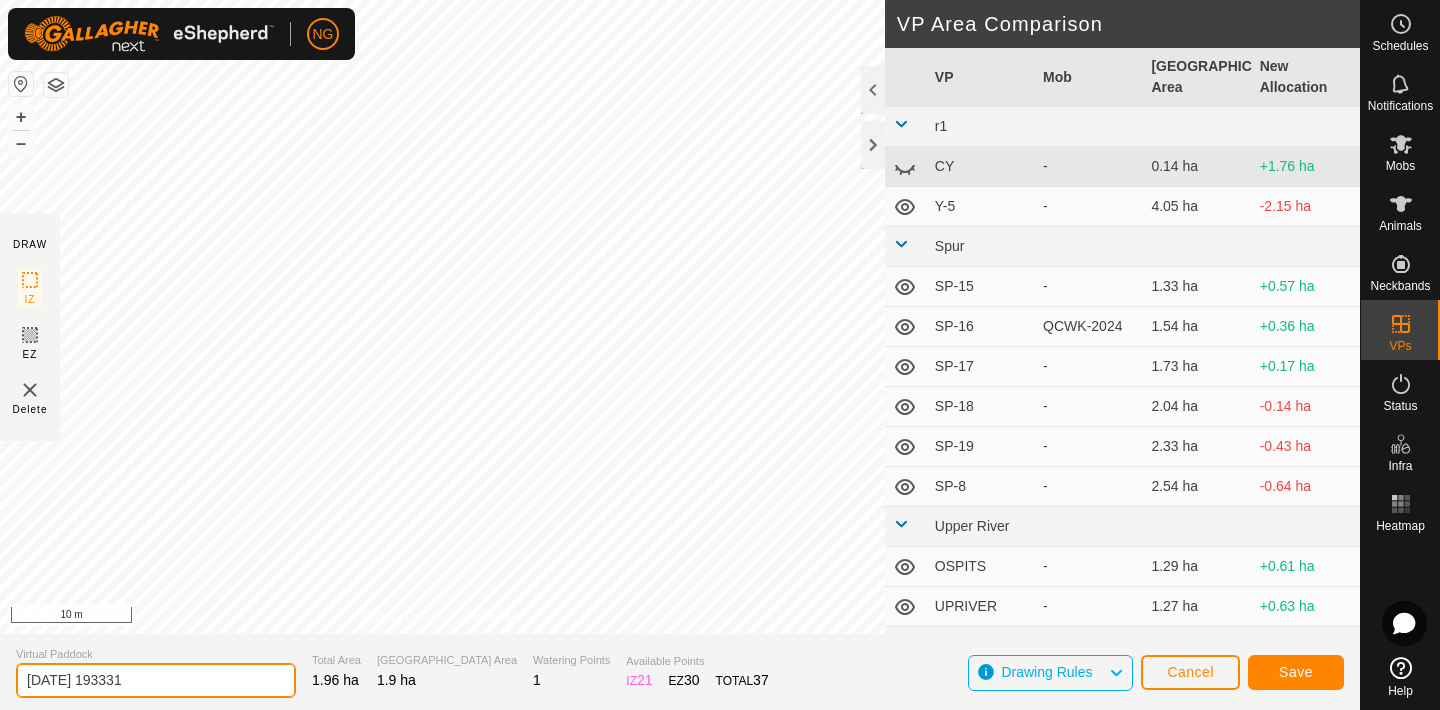click on "[DATE] 193331" 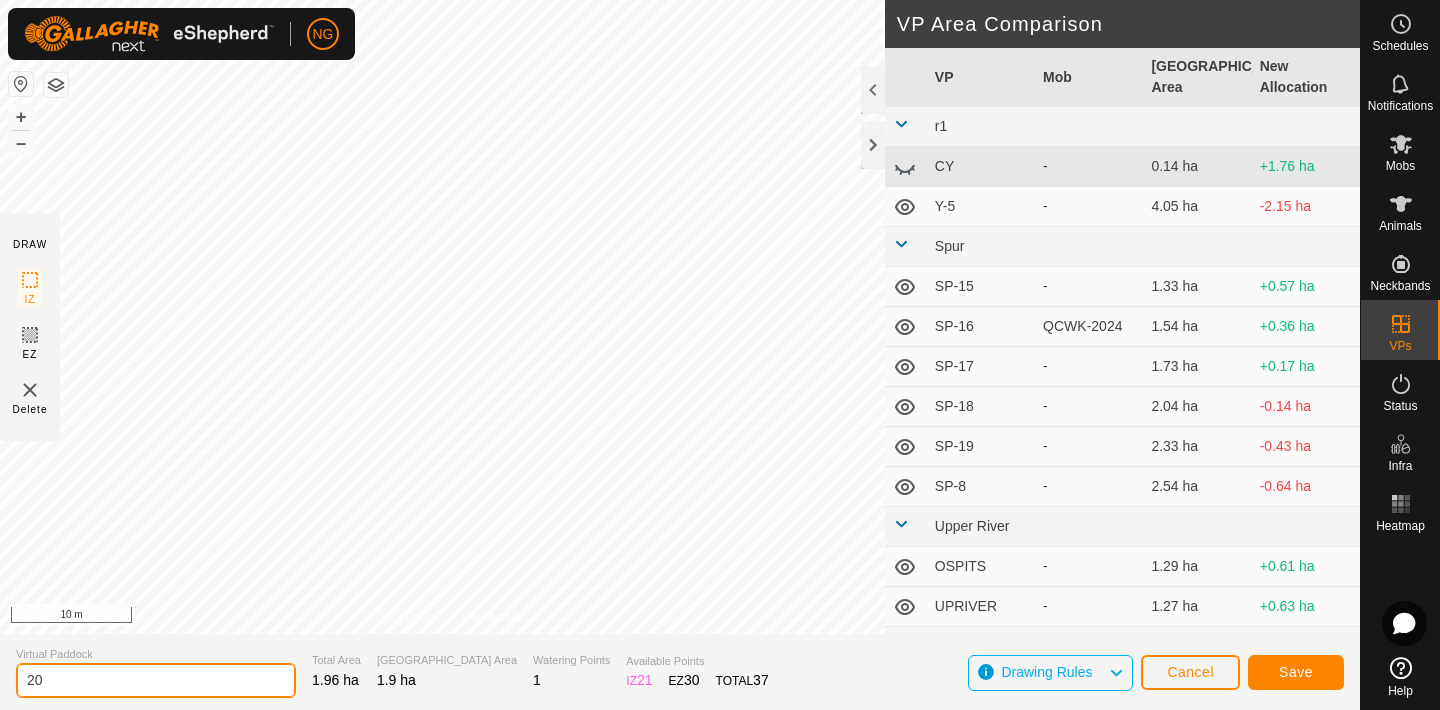 type on "2" 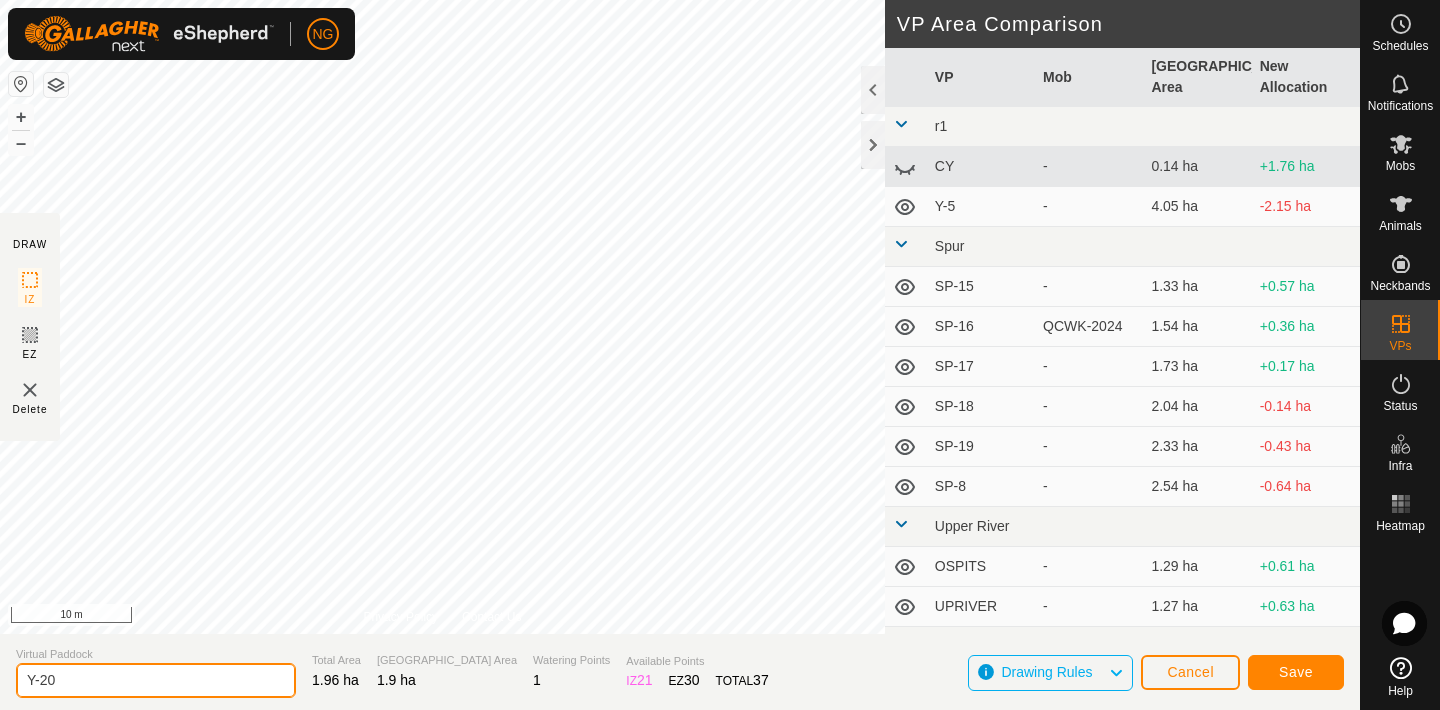 type on "Y-20" 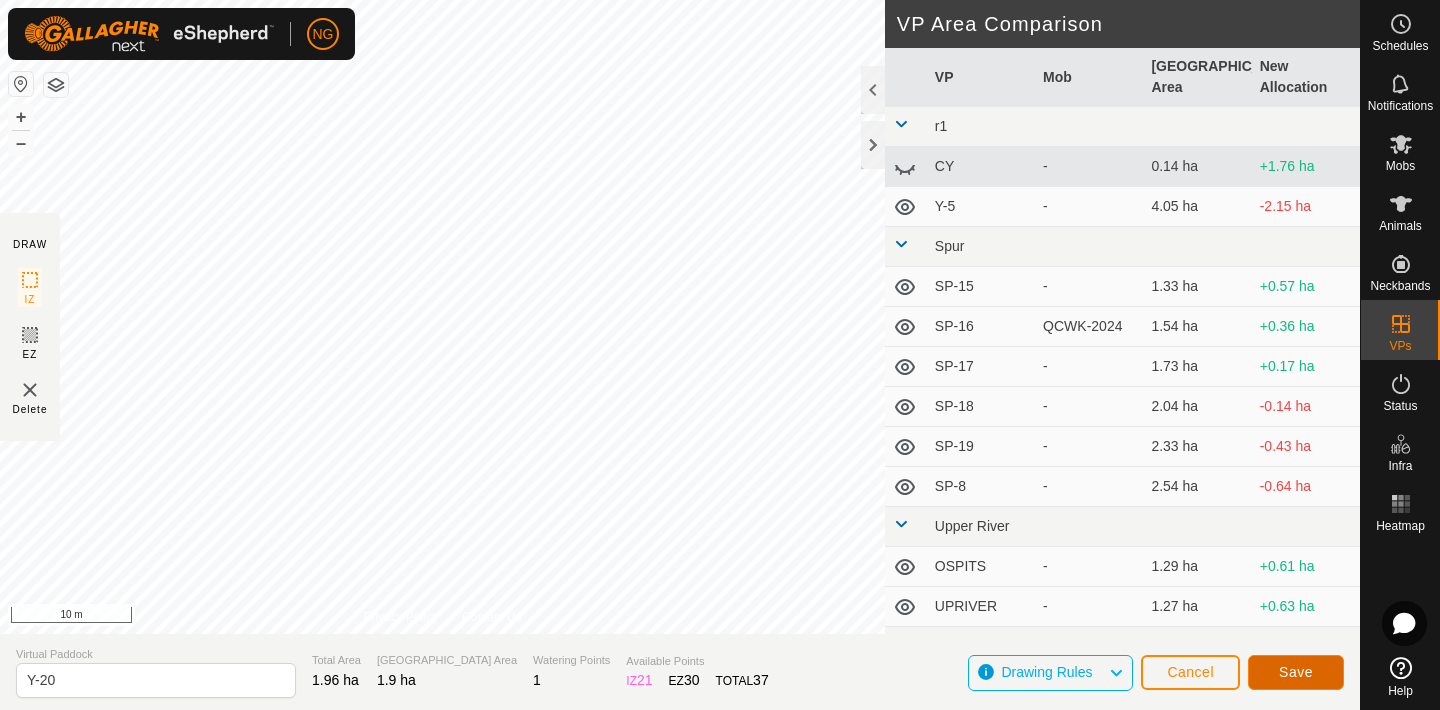 click on "Save" 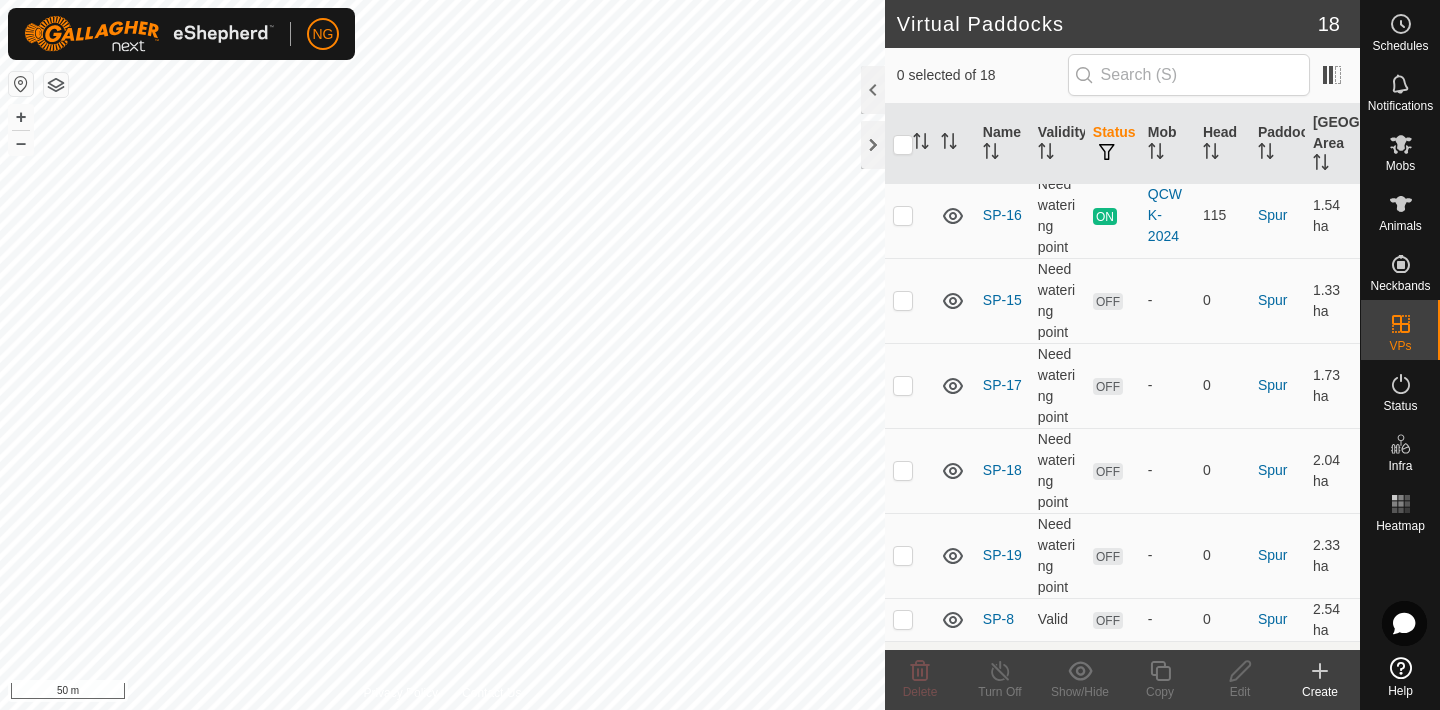 scroll, scrollTop: 216, scrollLeft: 0, axis: vertical 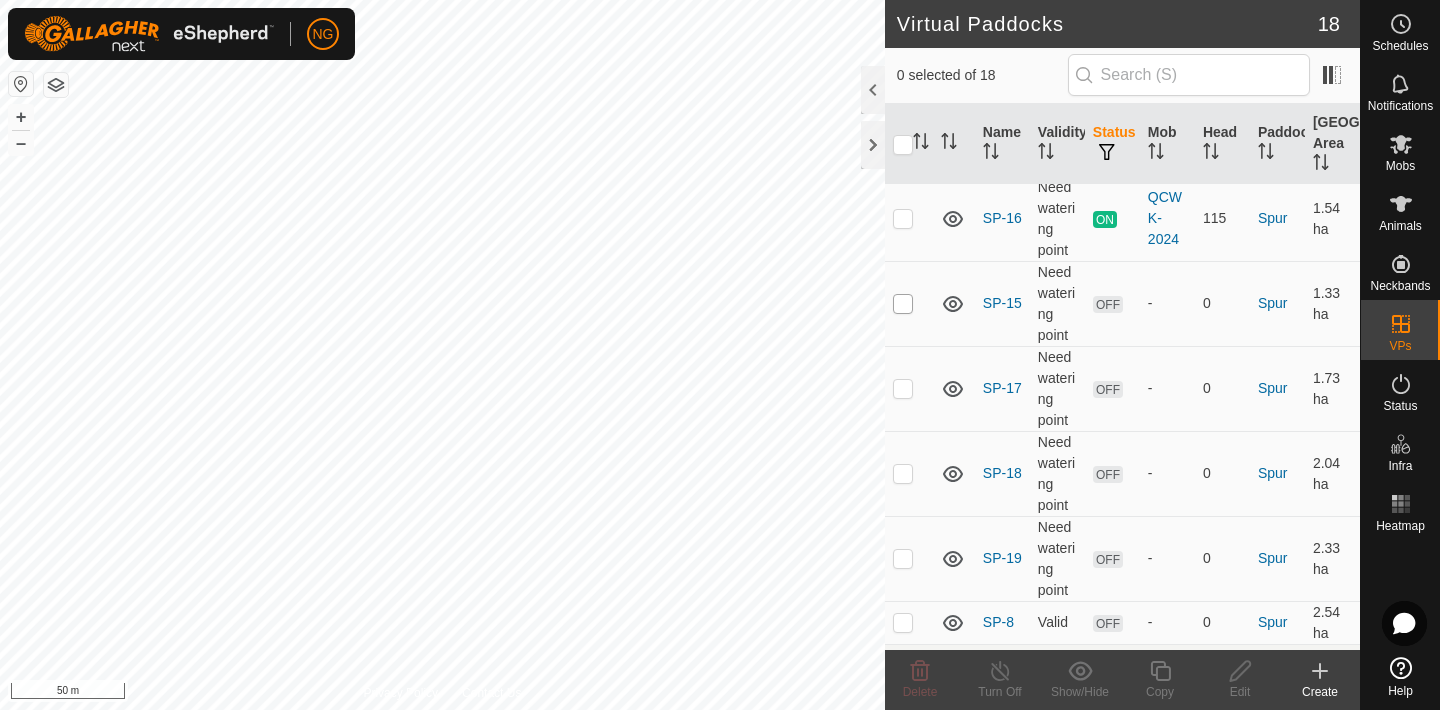 click at bounding box center [903, 304] 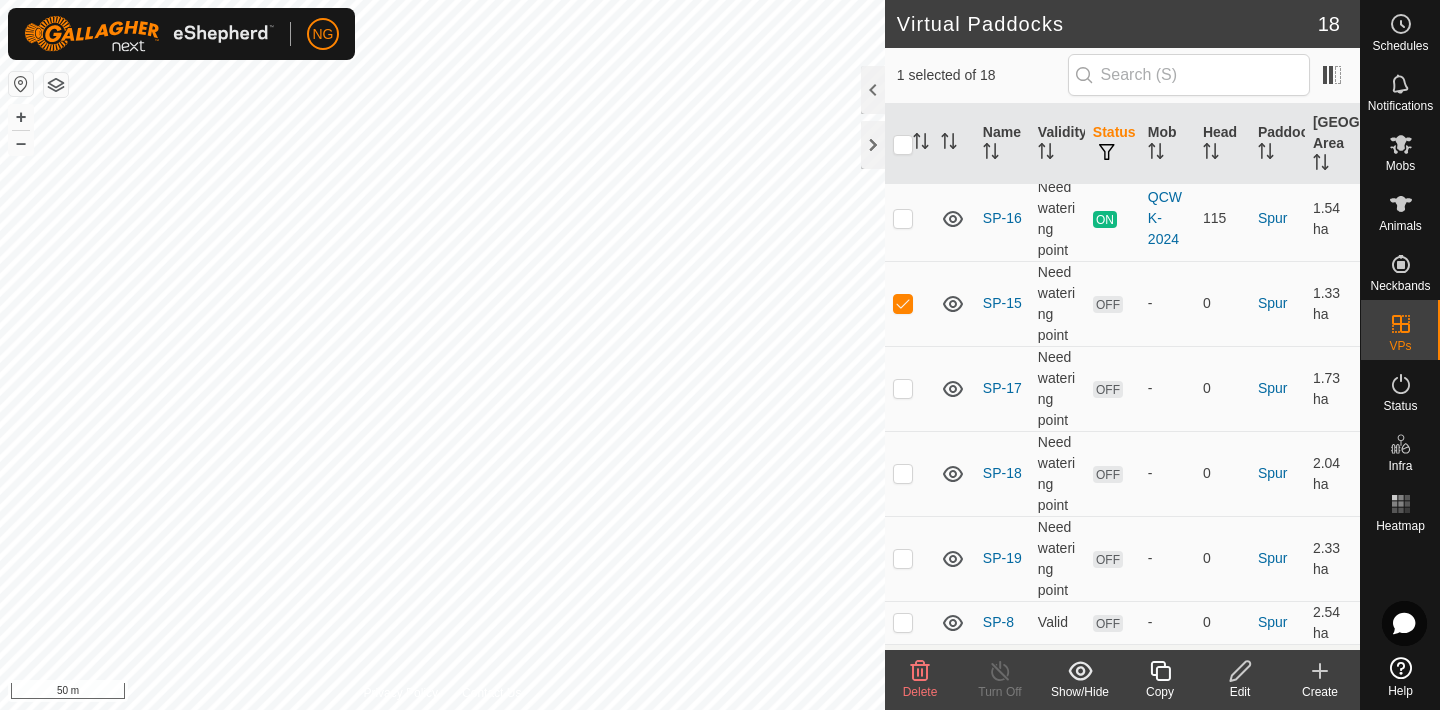 click 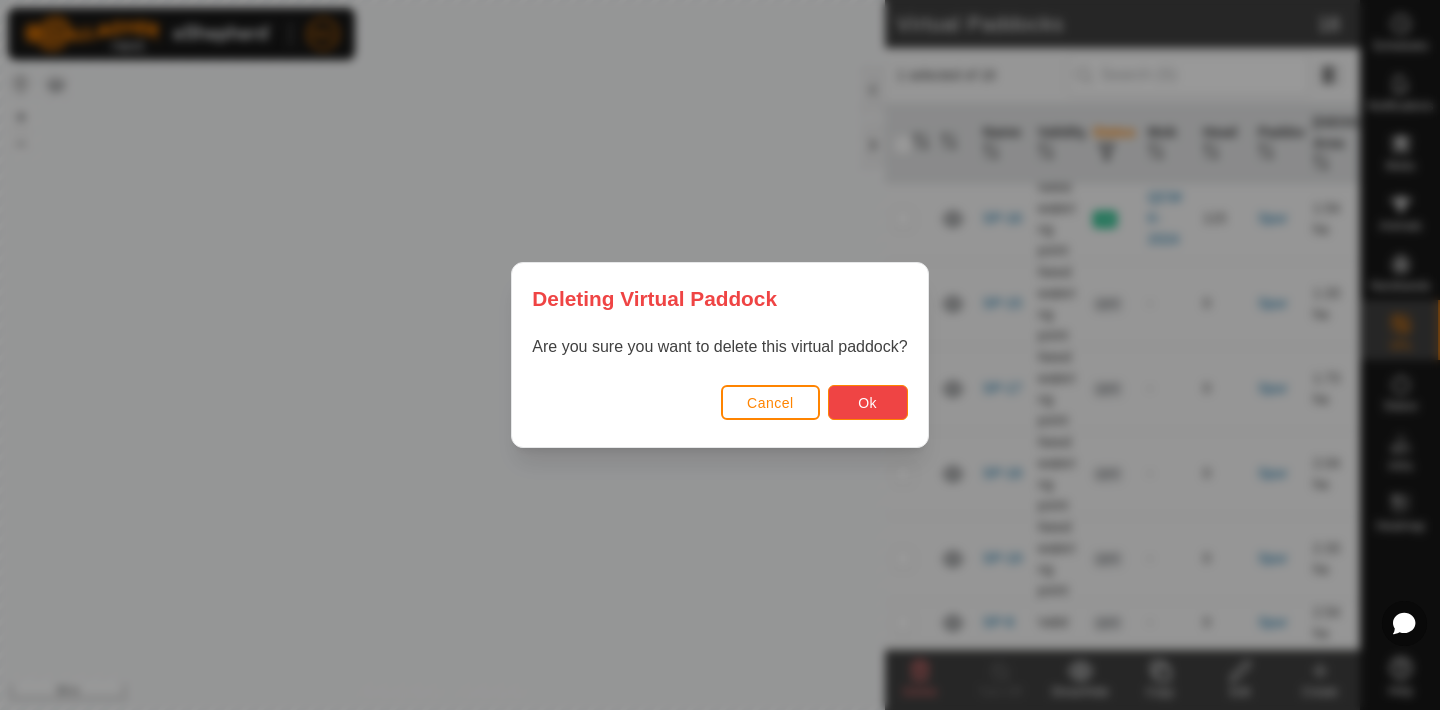 click on "Ok" at bounding box center (868, 402) 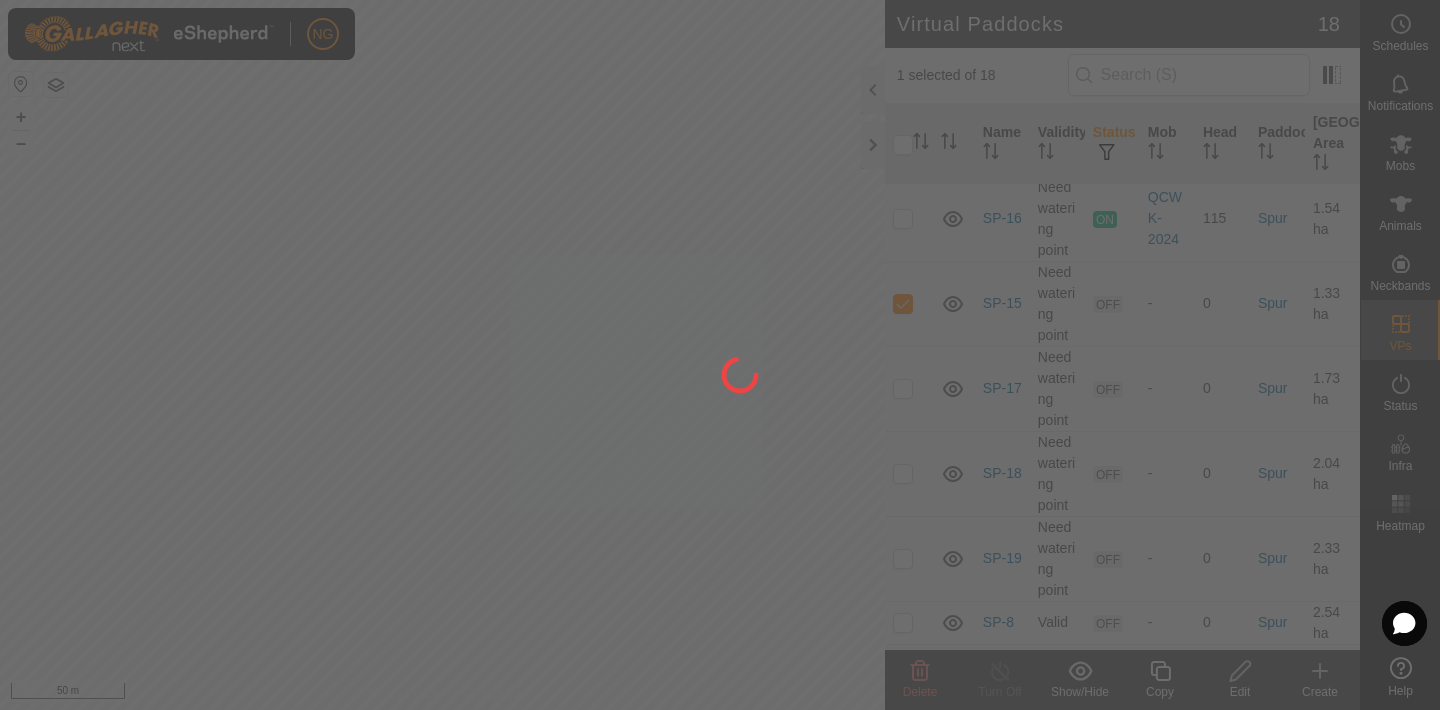 checkbox on "false" 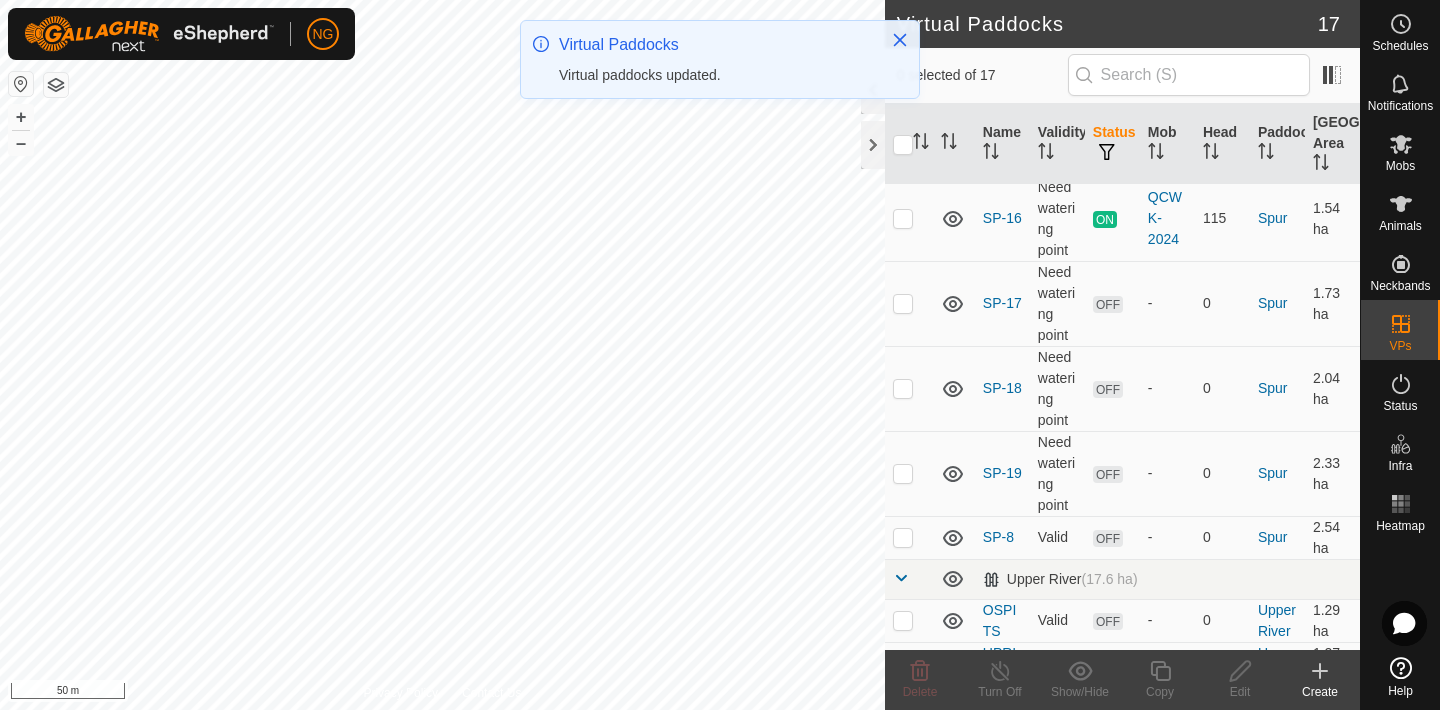 click at bounding box center [903, 538] 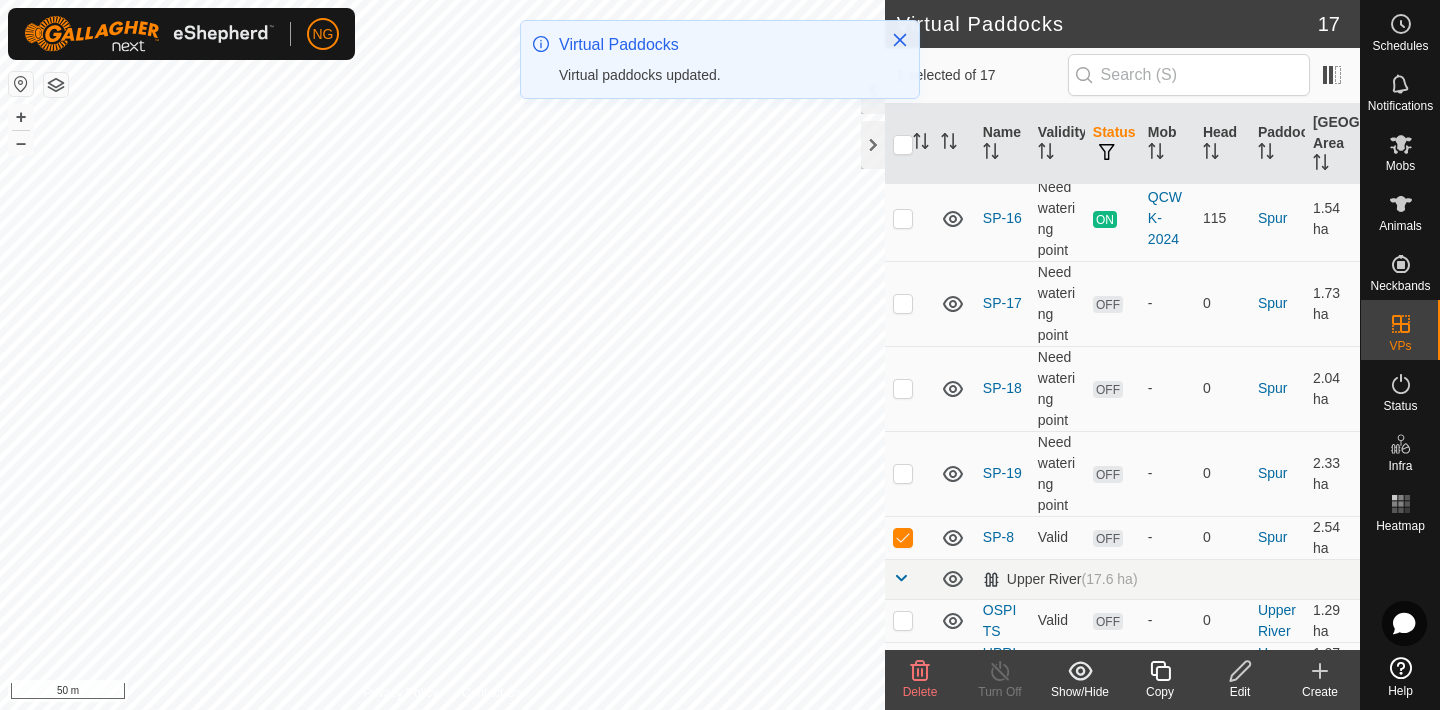 click at bounding box center (903, 538) 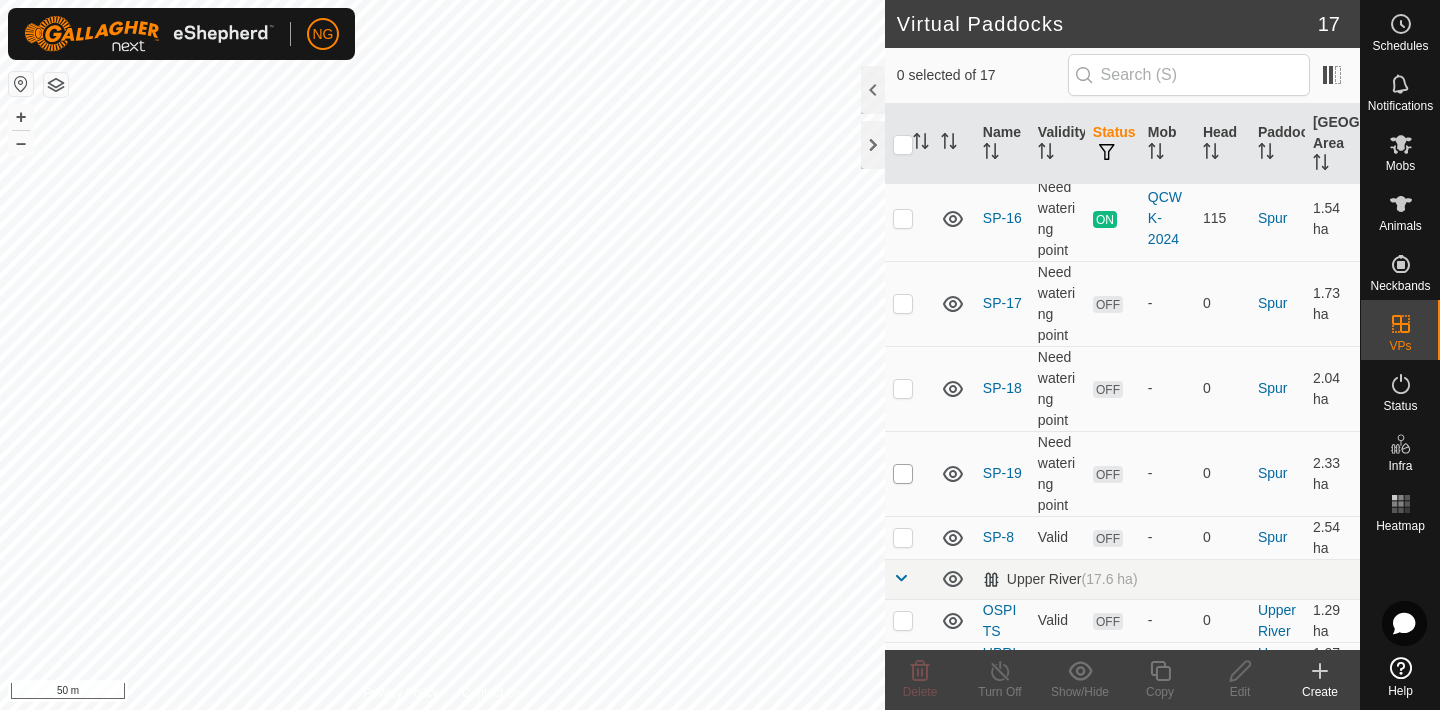 click at bounding box center (903, 474) 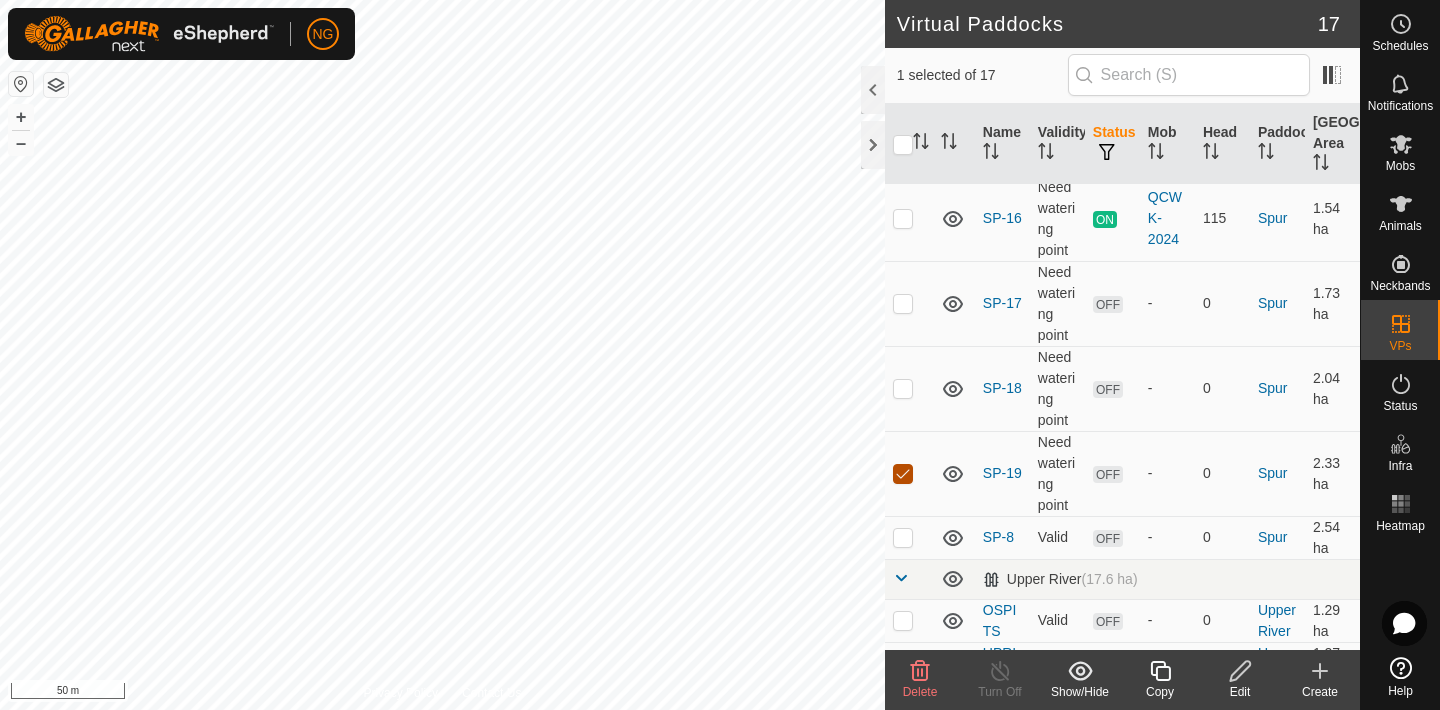 click at bounding box center (903, 474) 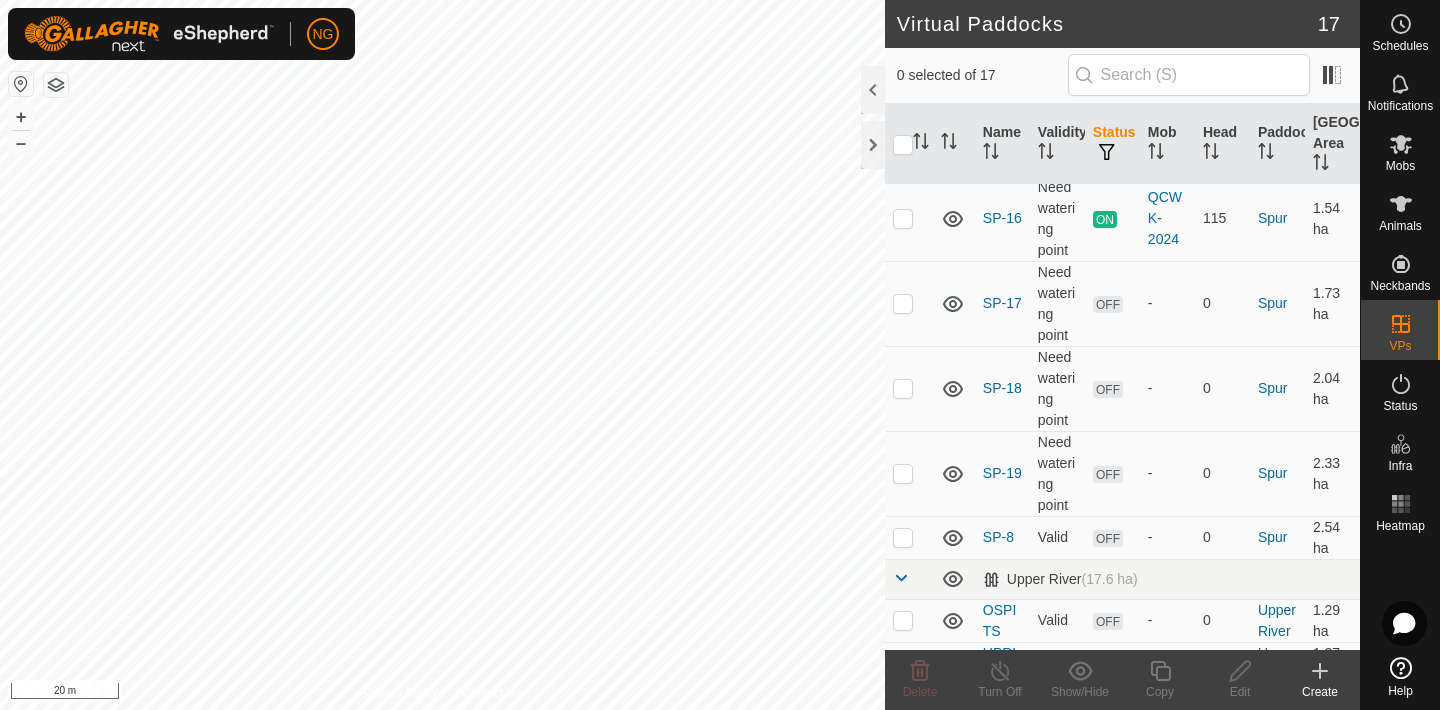 click 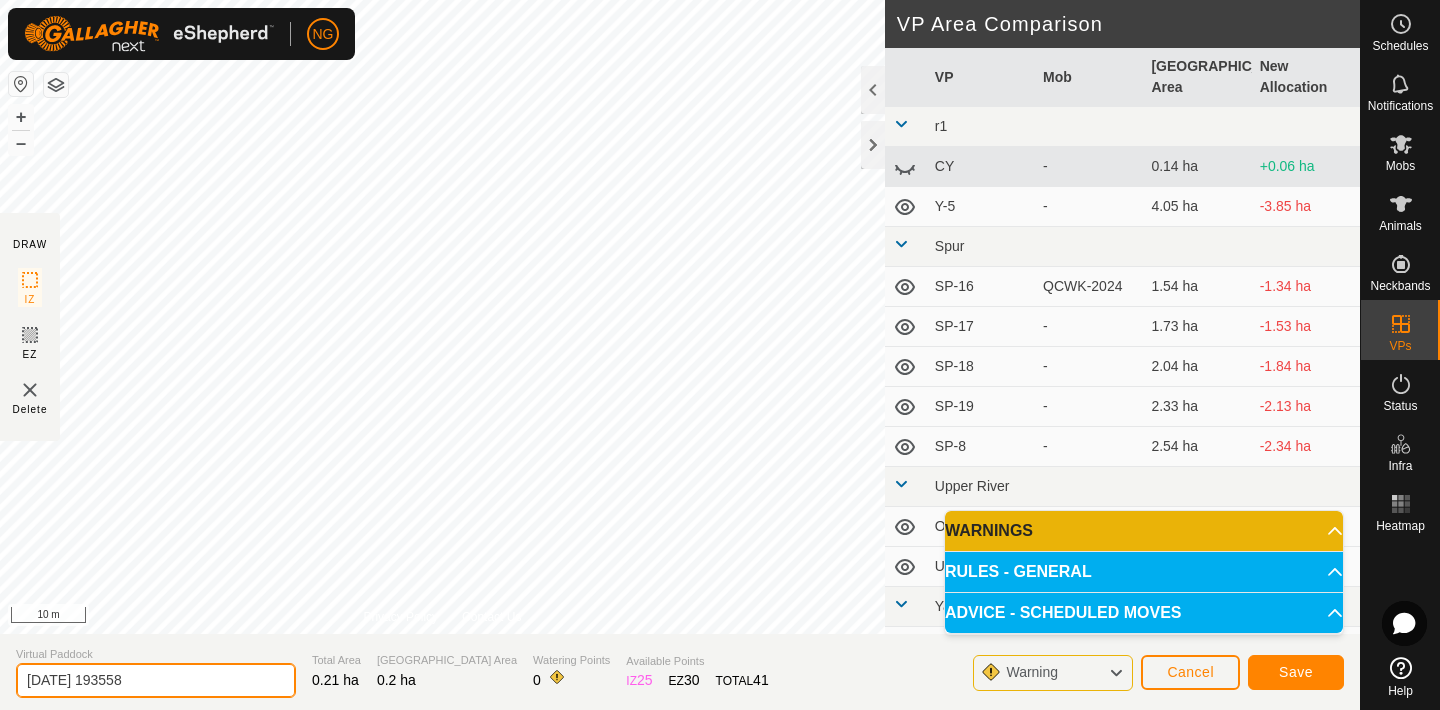 click on "[DATE] 193558" 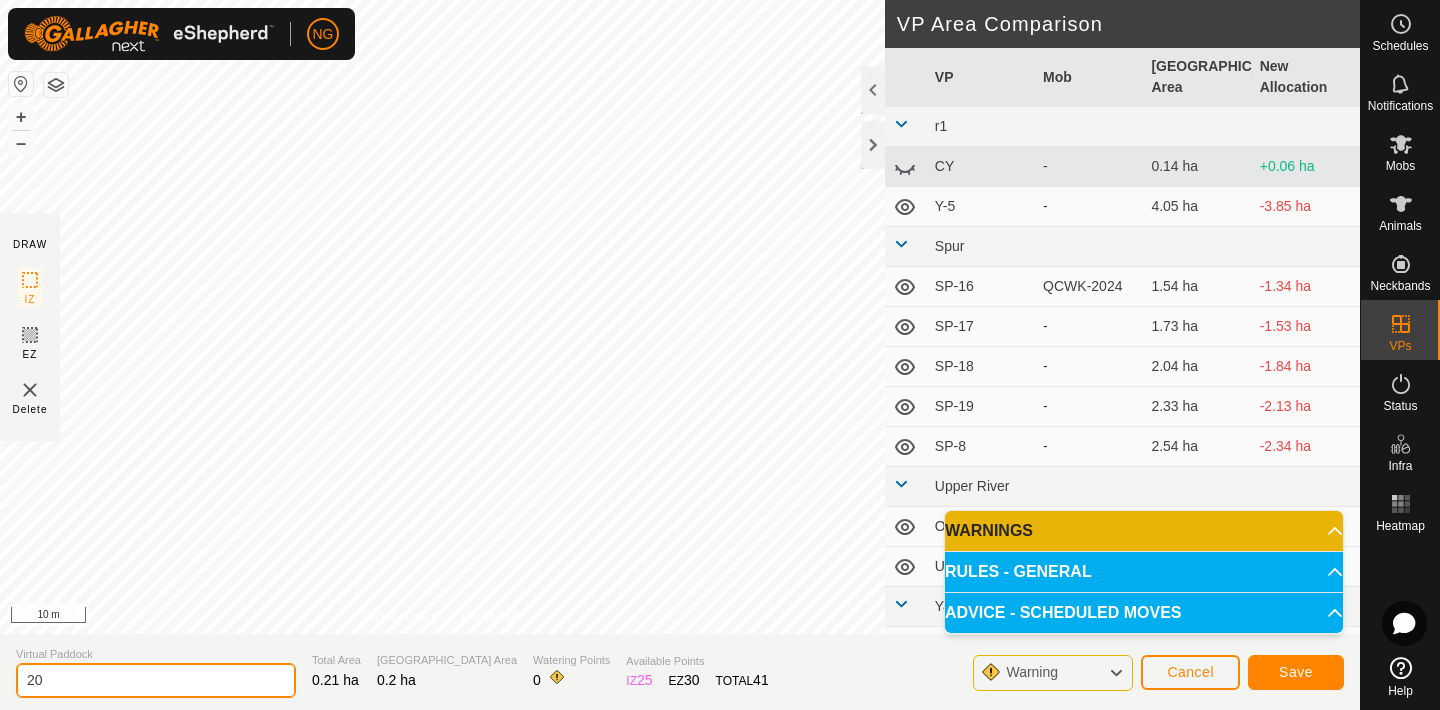 type on "2" 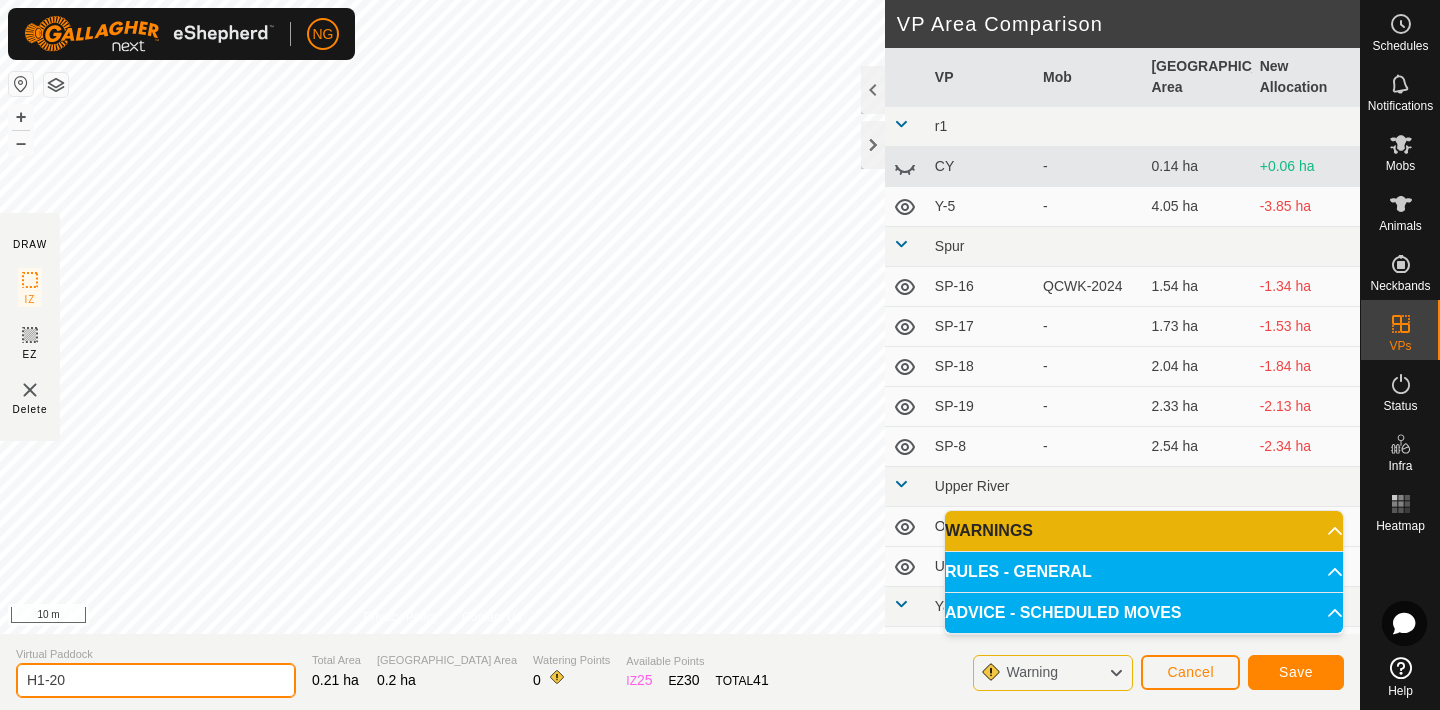 type on "H1-20" 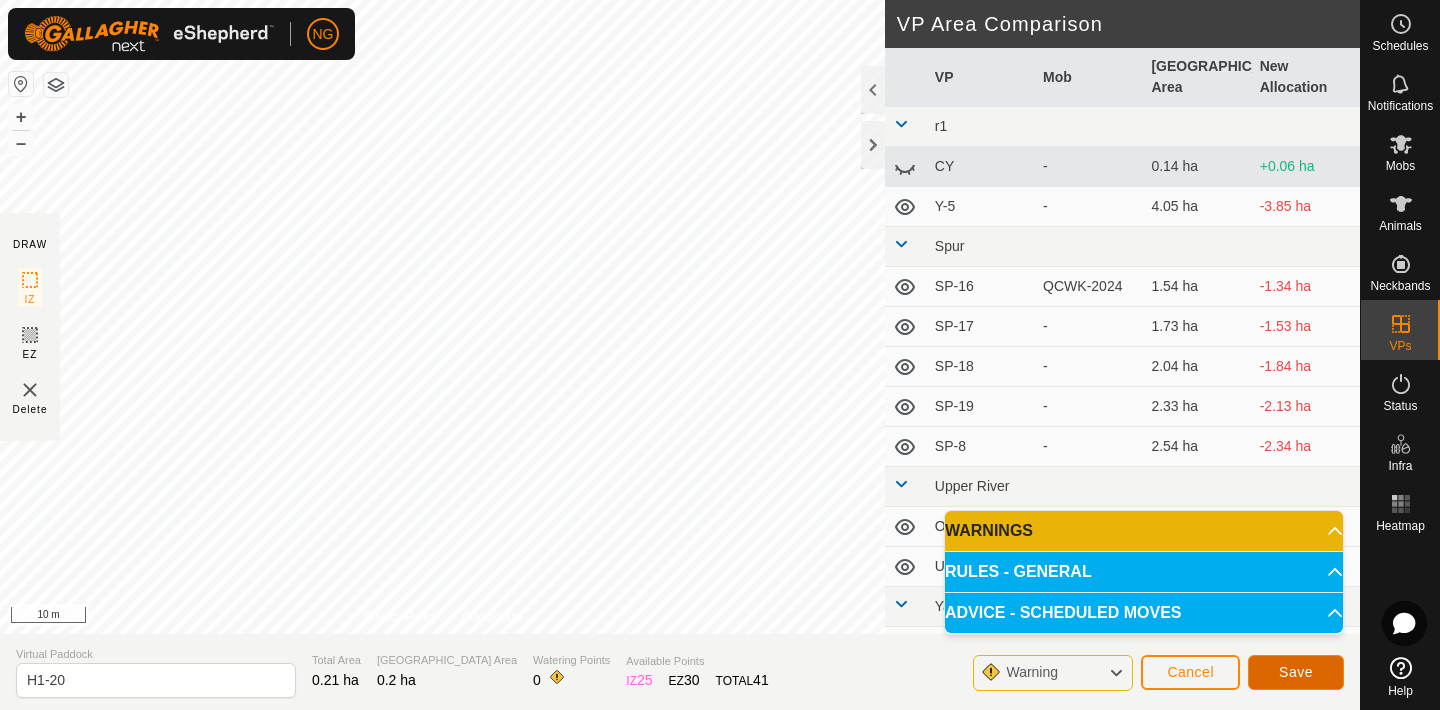 click on "Save" 